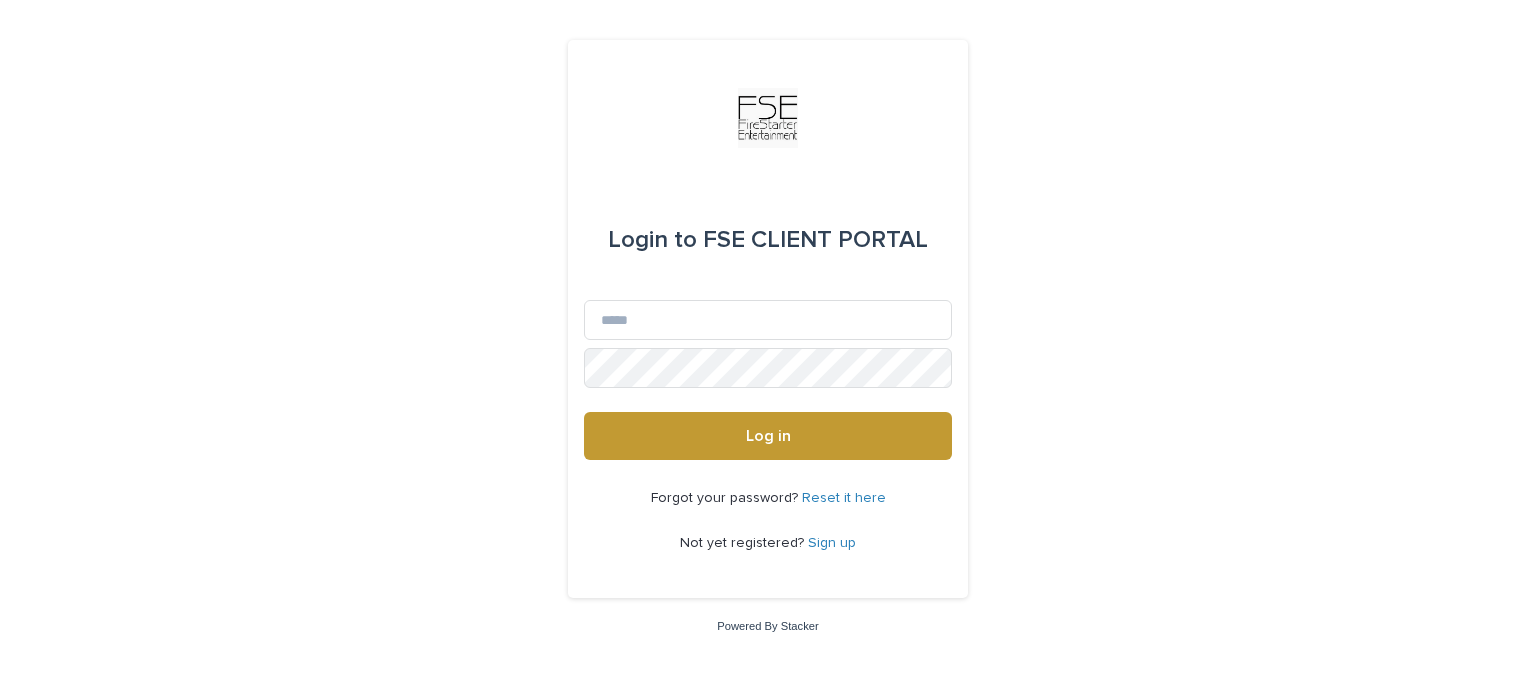 scroll, scrollTop: 0, scrollLeft: 0, axis: both 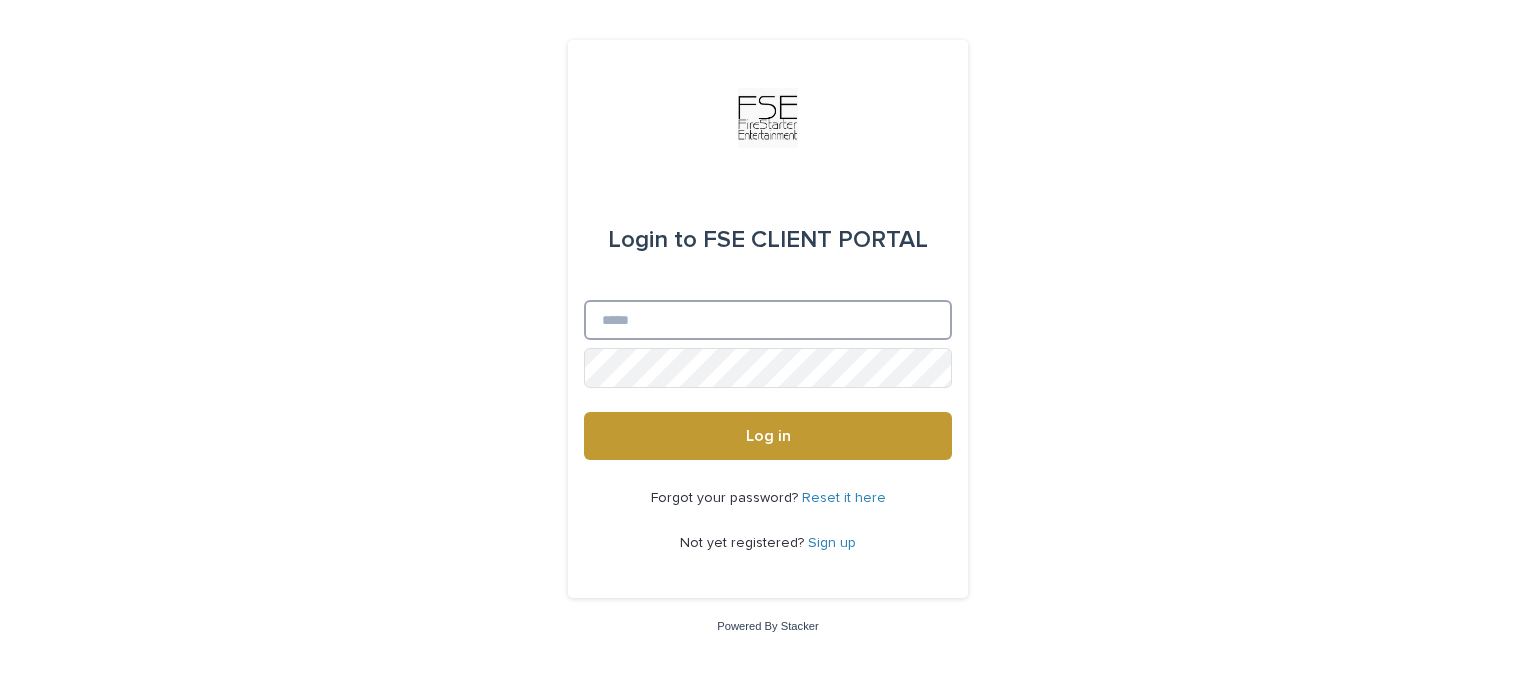 type on "**********" 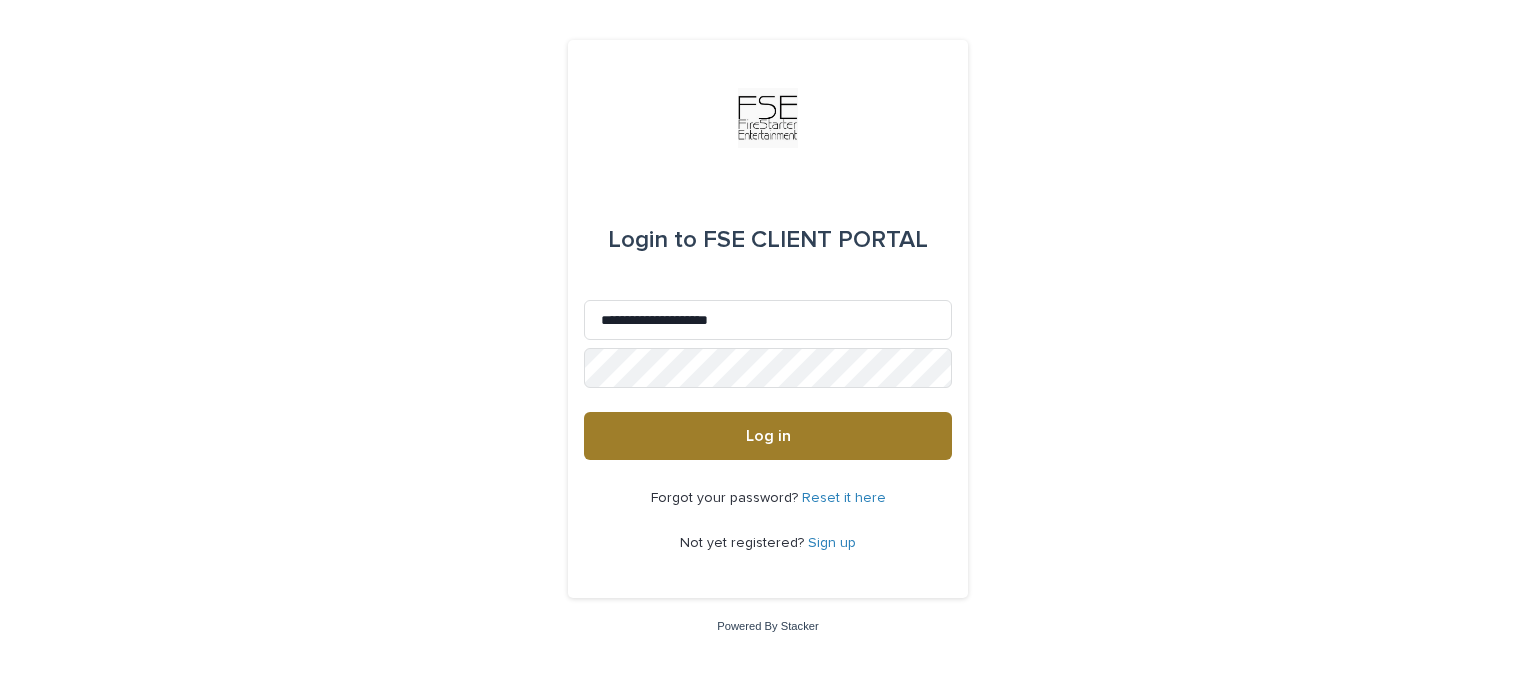 click on "Log in" at bounding box center [768, 436] 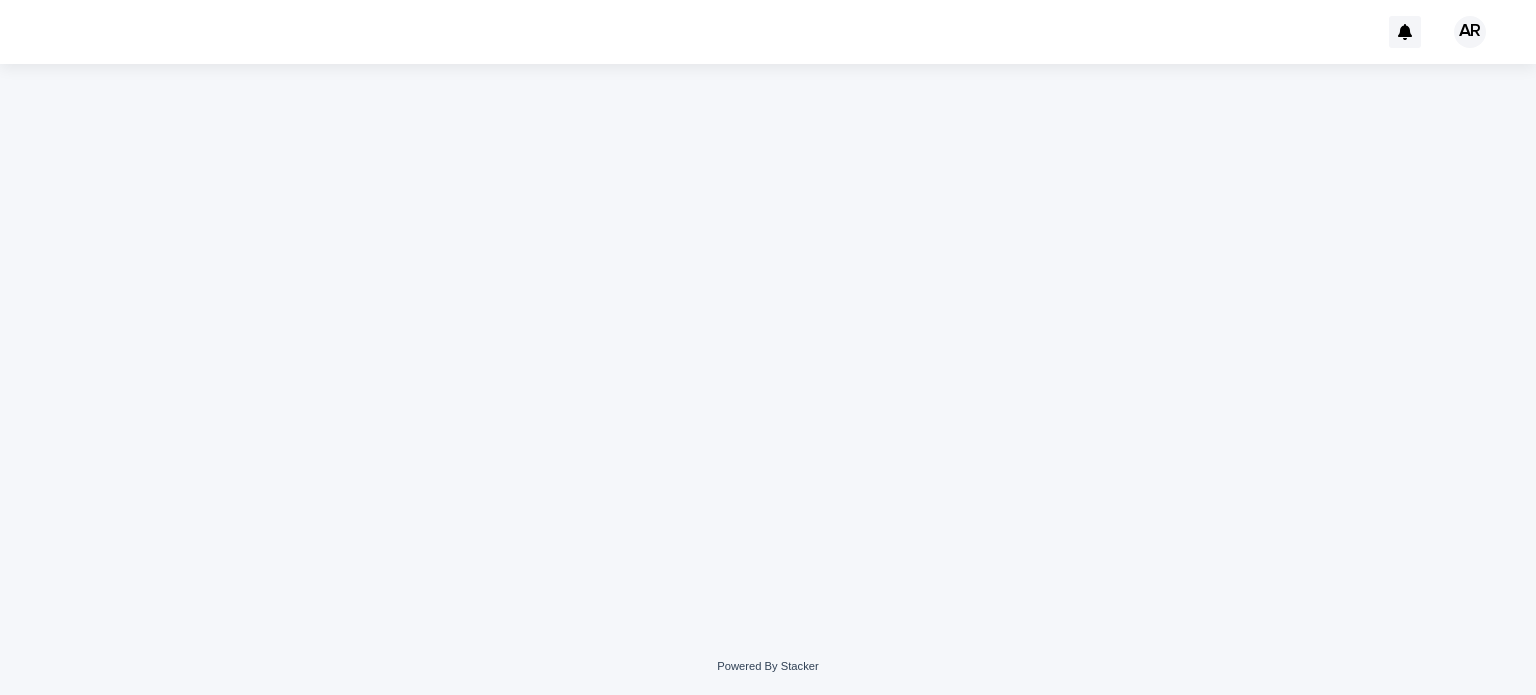 scroll, scrollTop: 0, scrollLeft: 0, axis: both 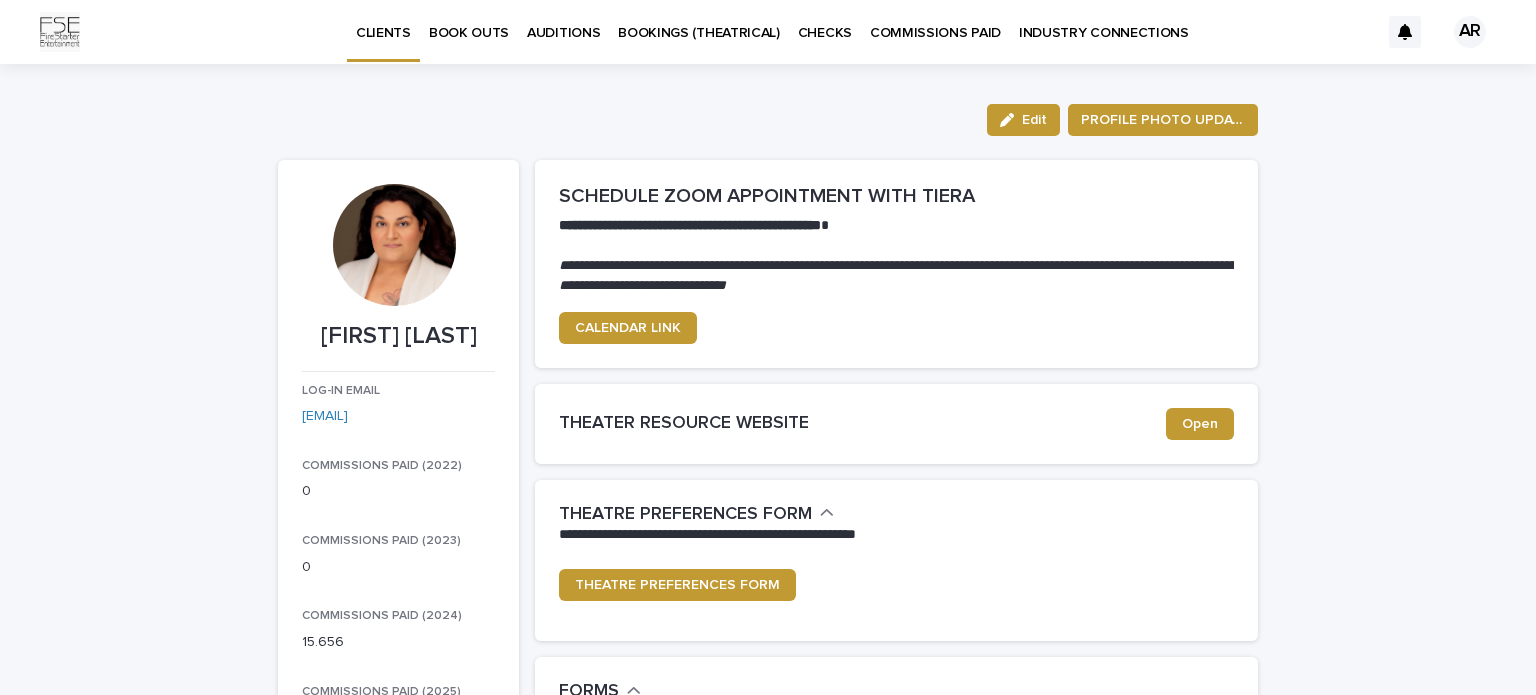 click on "**********" at bounding box center [768, 1779] 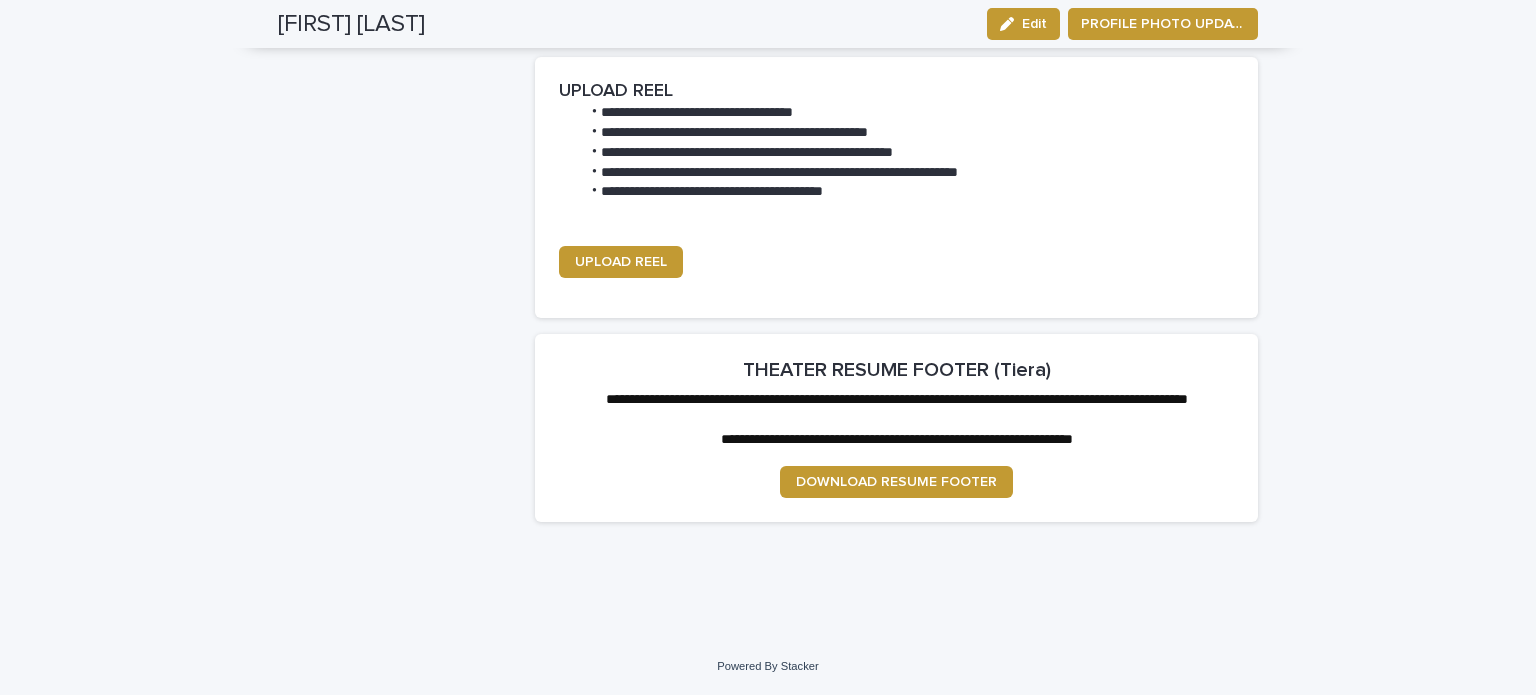 scroll, scrollTop: 2935, scrollLeft: 0, axis: vertical 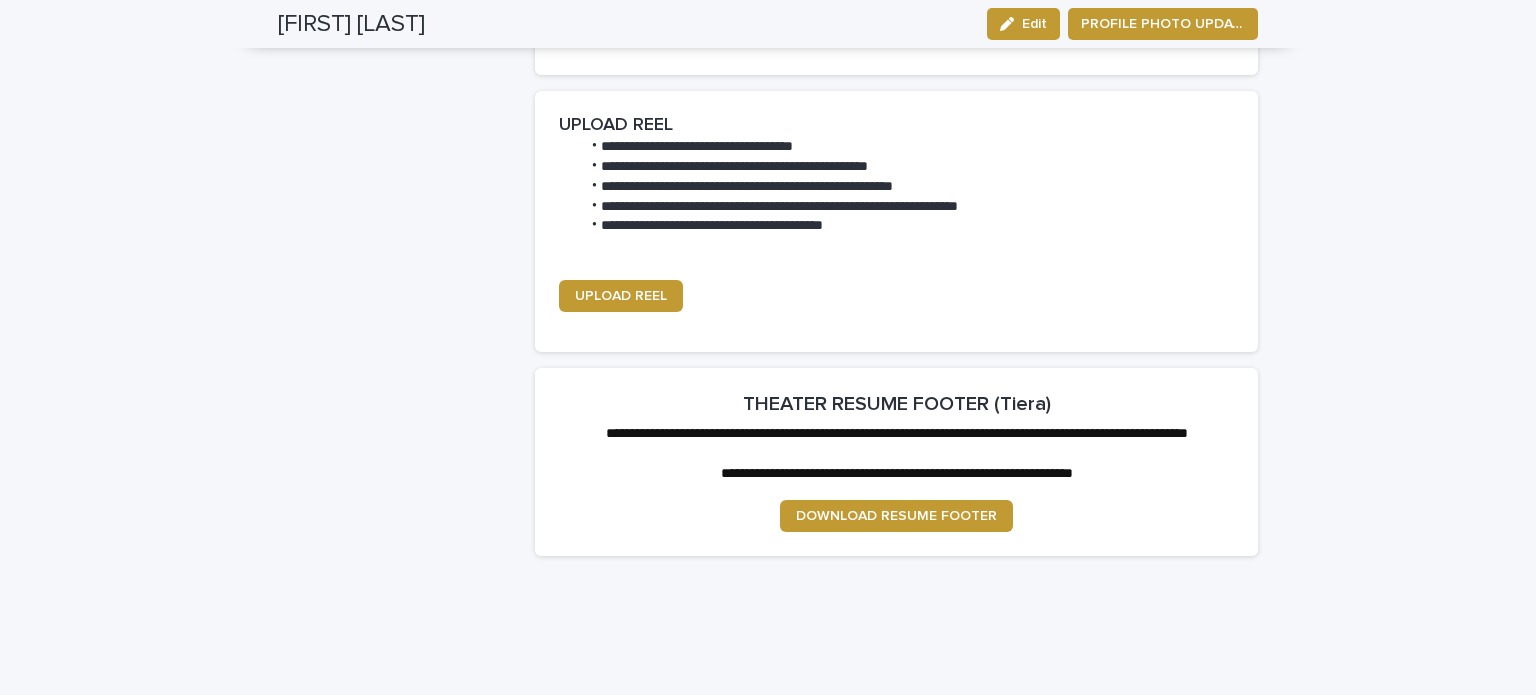 click on "**********" at bounding box center (768, -1043) 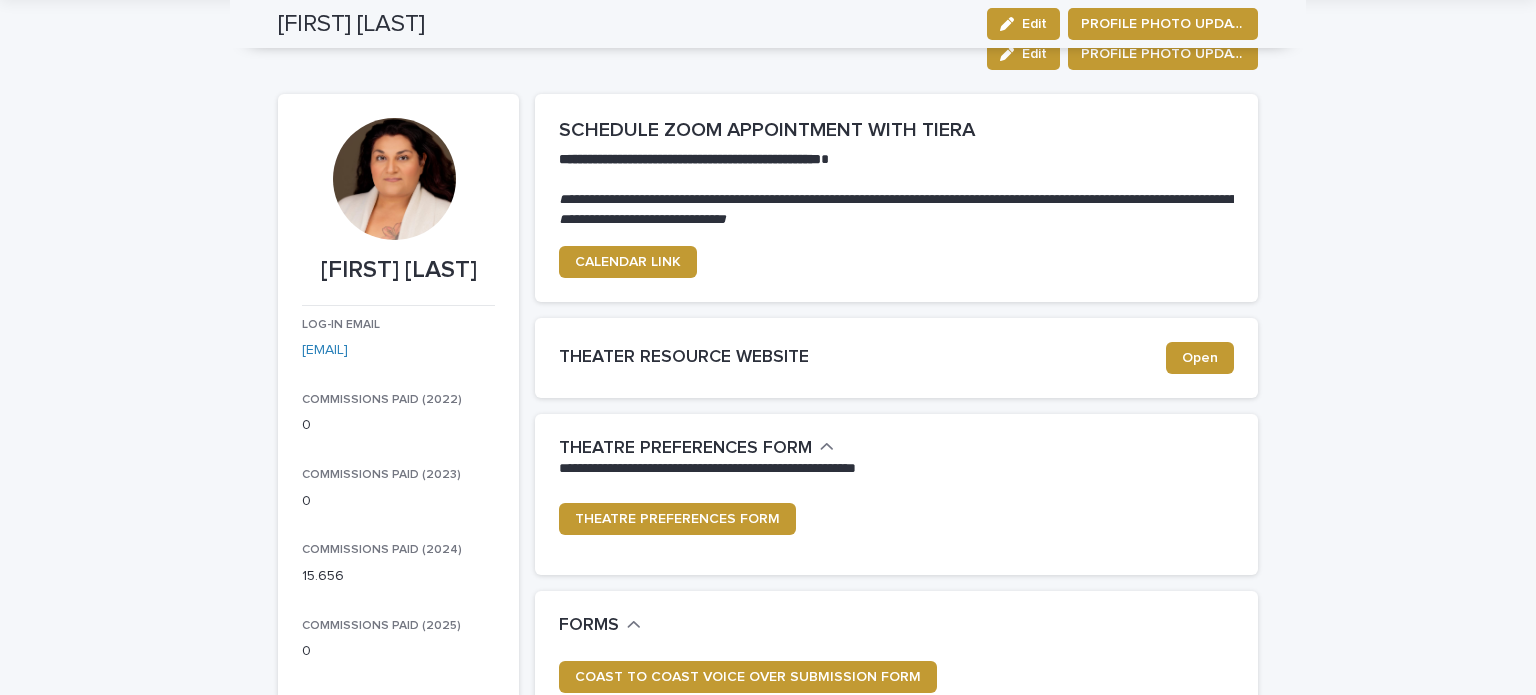 scroll, scrollTop: 0, scrollLeft: 0, axis: both 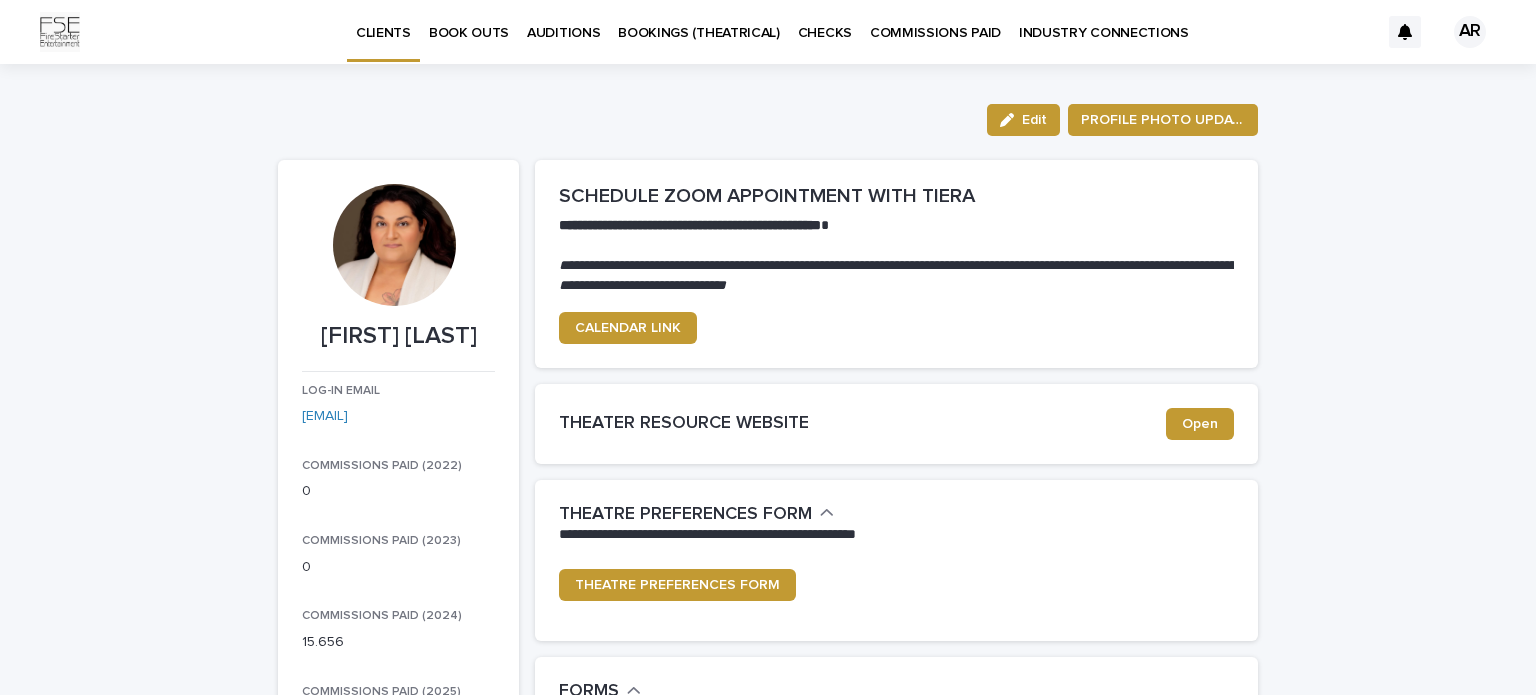 click on "BOOK OUTS" at bounding box center (469, 21) 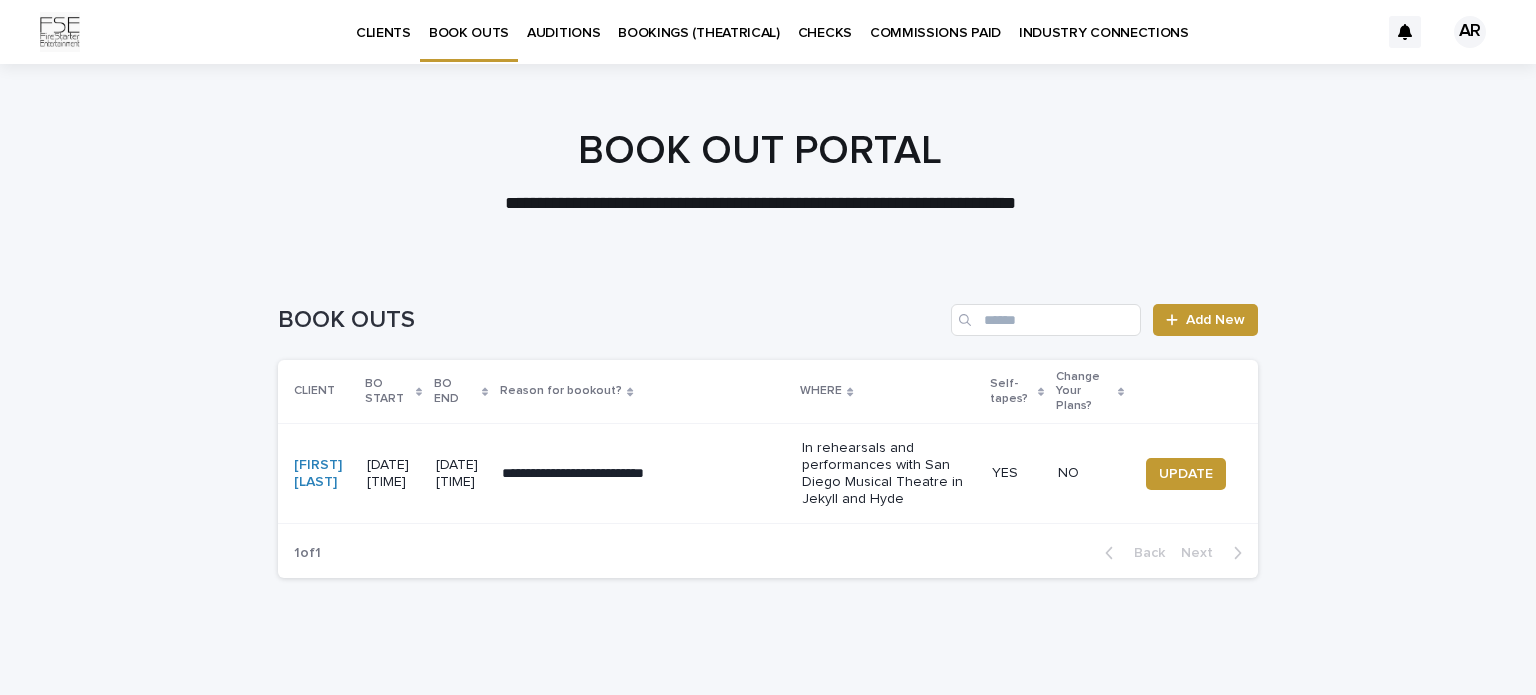 click on "Change Your Plans?" at bounding box center [1090, 391] 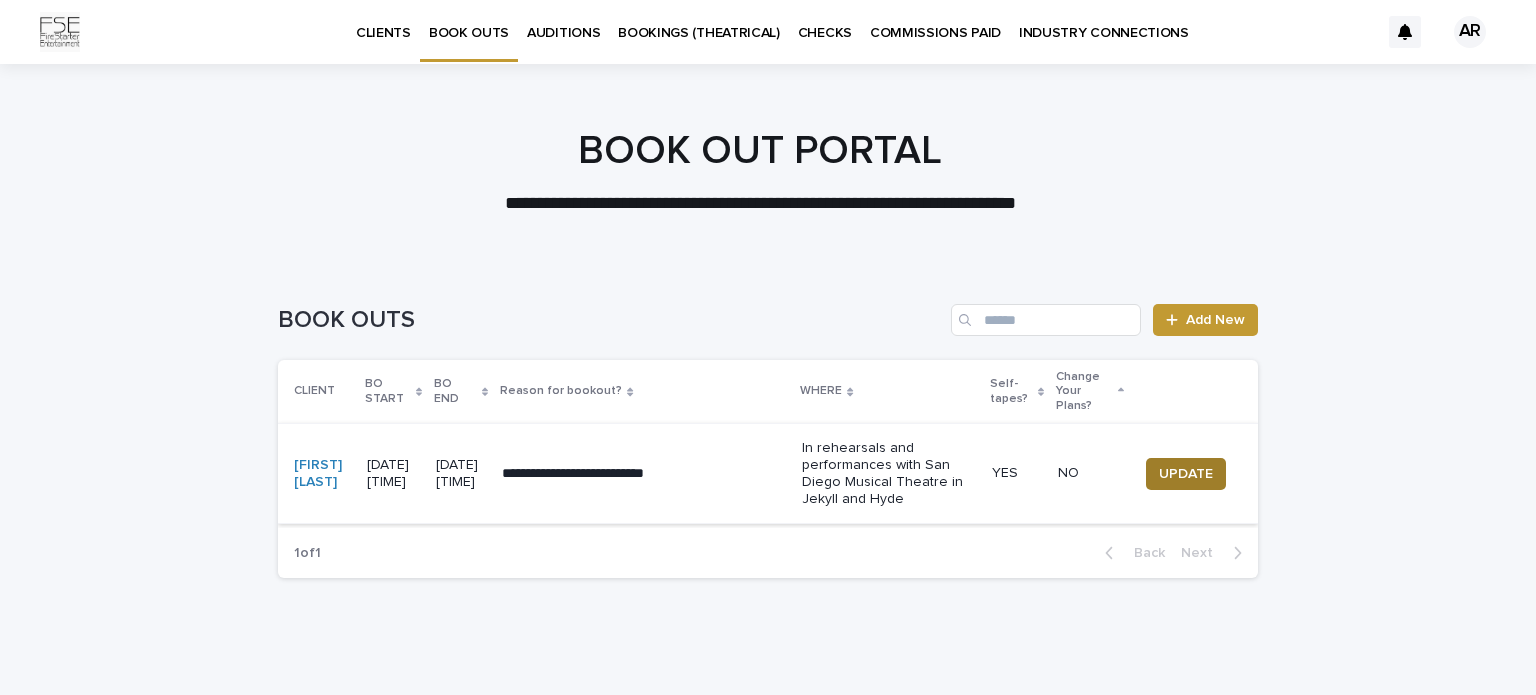 click on "UPDATE" at bounding box center [1186, 474] 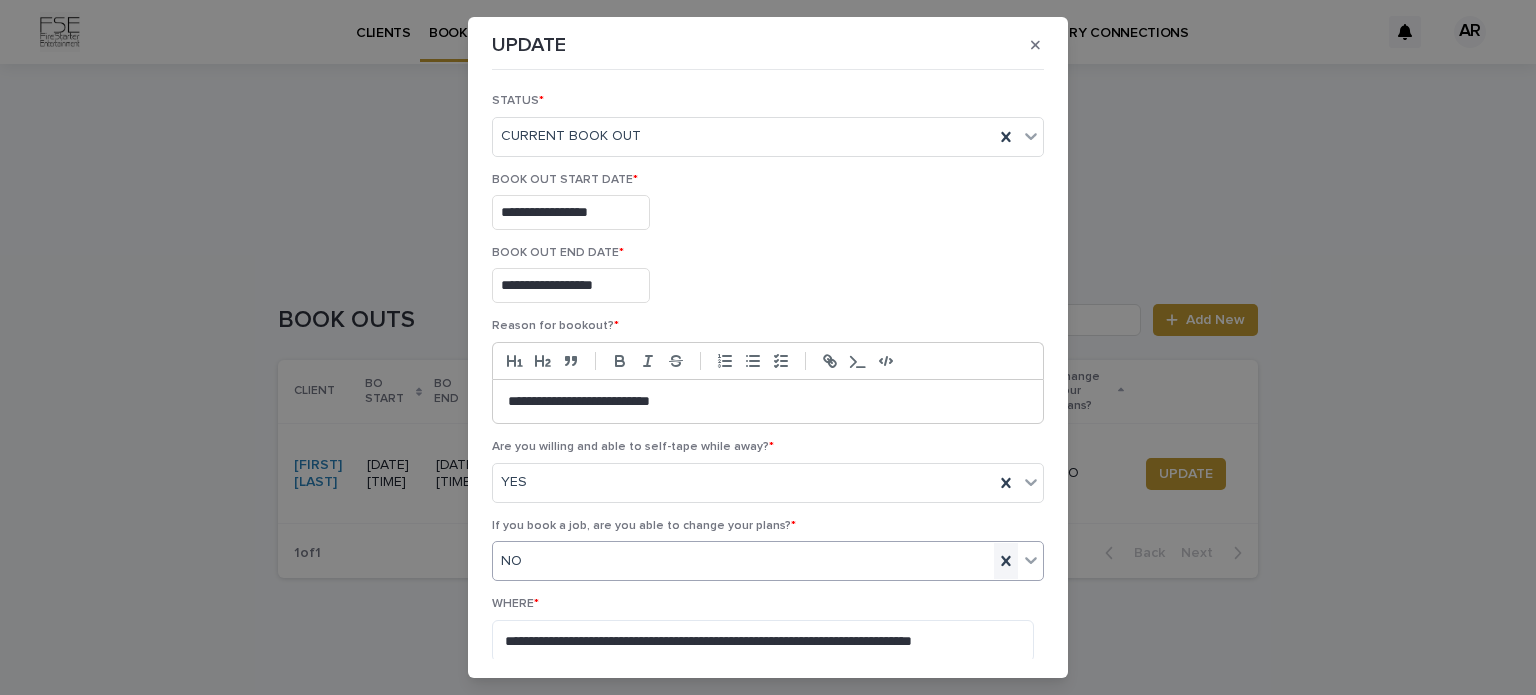 click 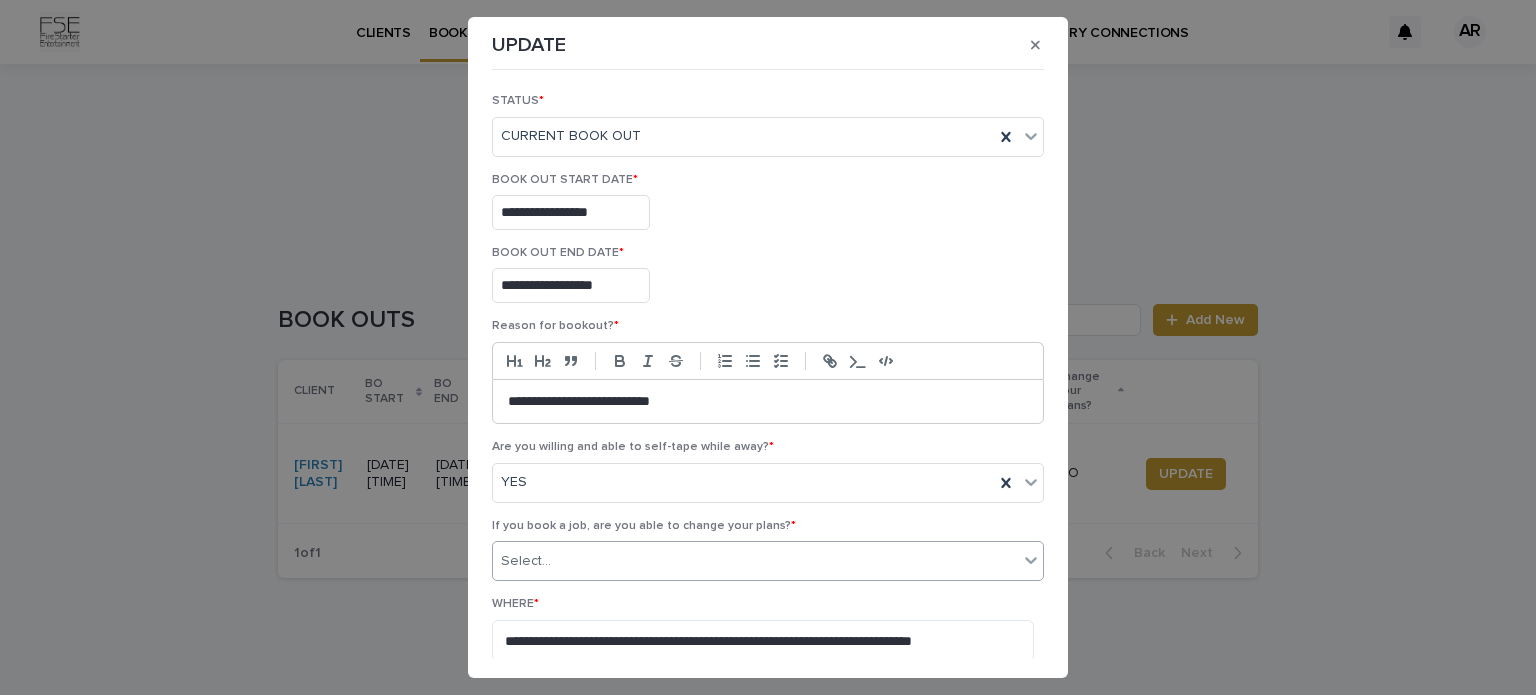 click on "**********" at bounding box center (768, 365) 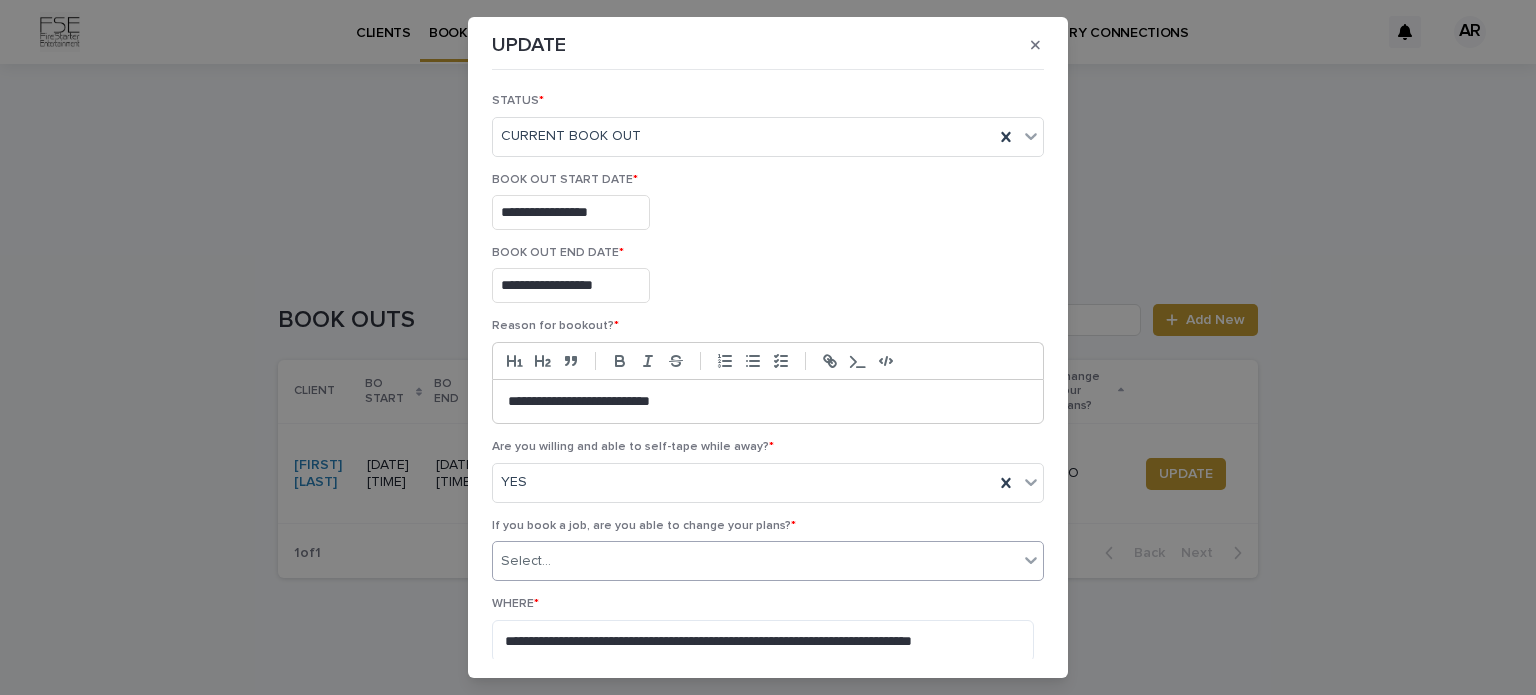 click 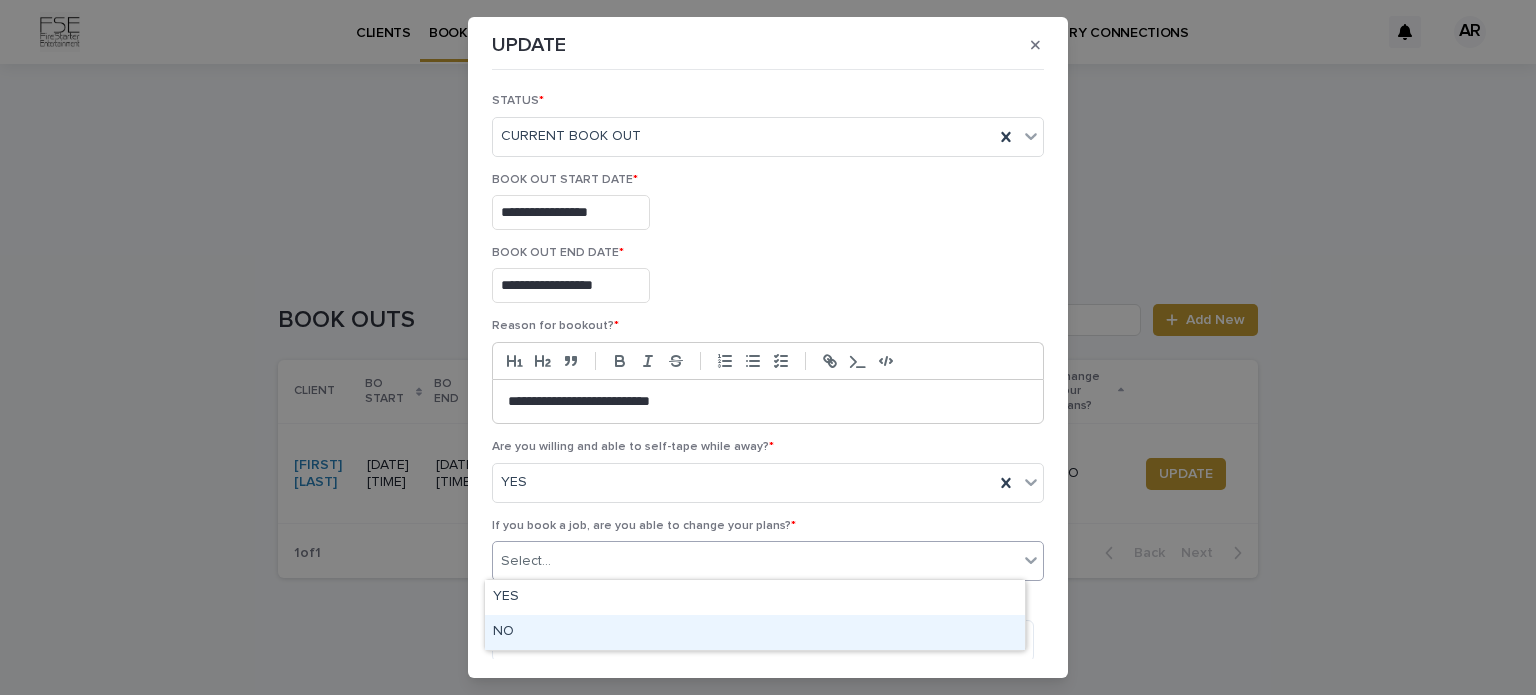 click on "NO" at bounding box center (755, 632) 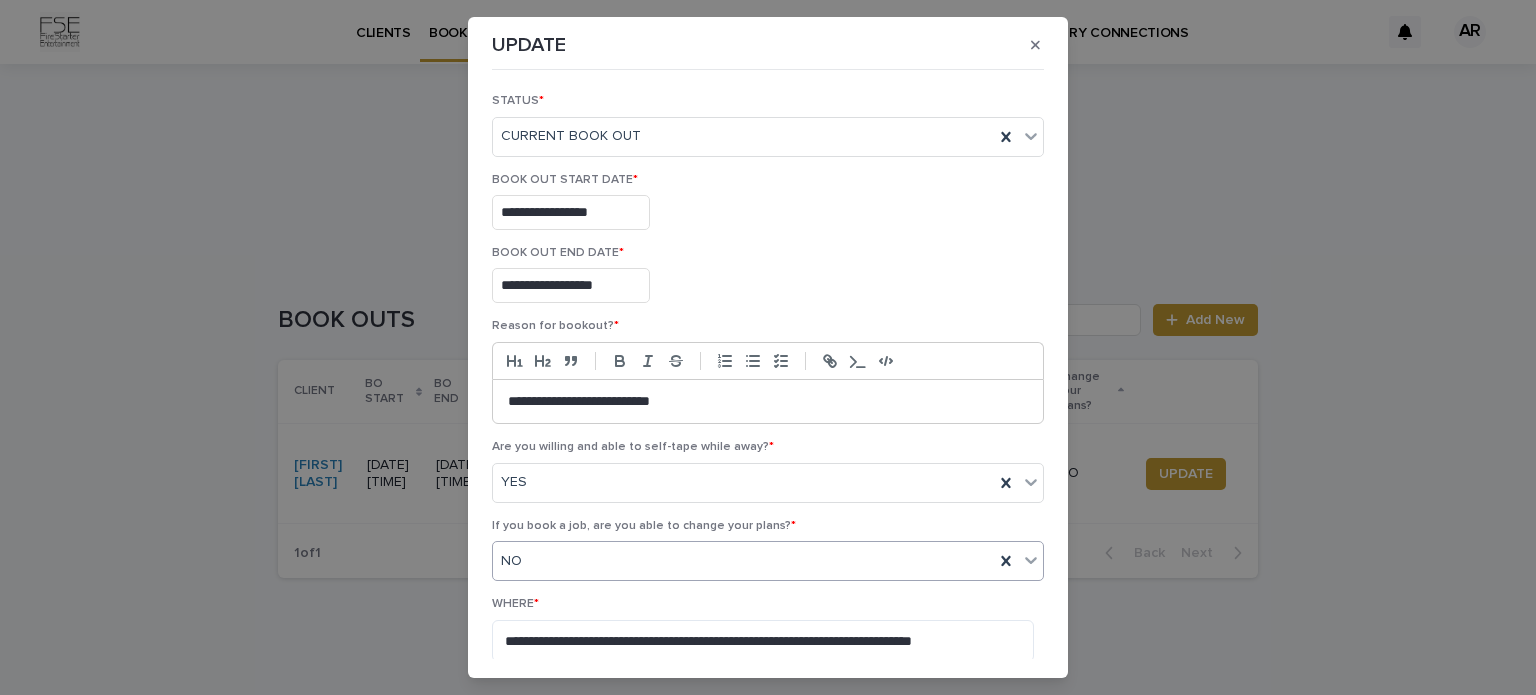 click on "NO" at bounding box center (743, 561) 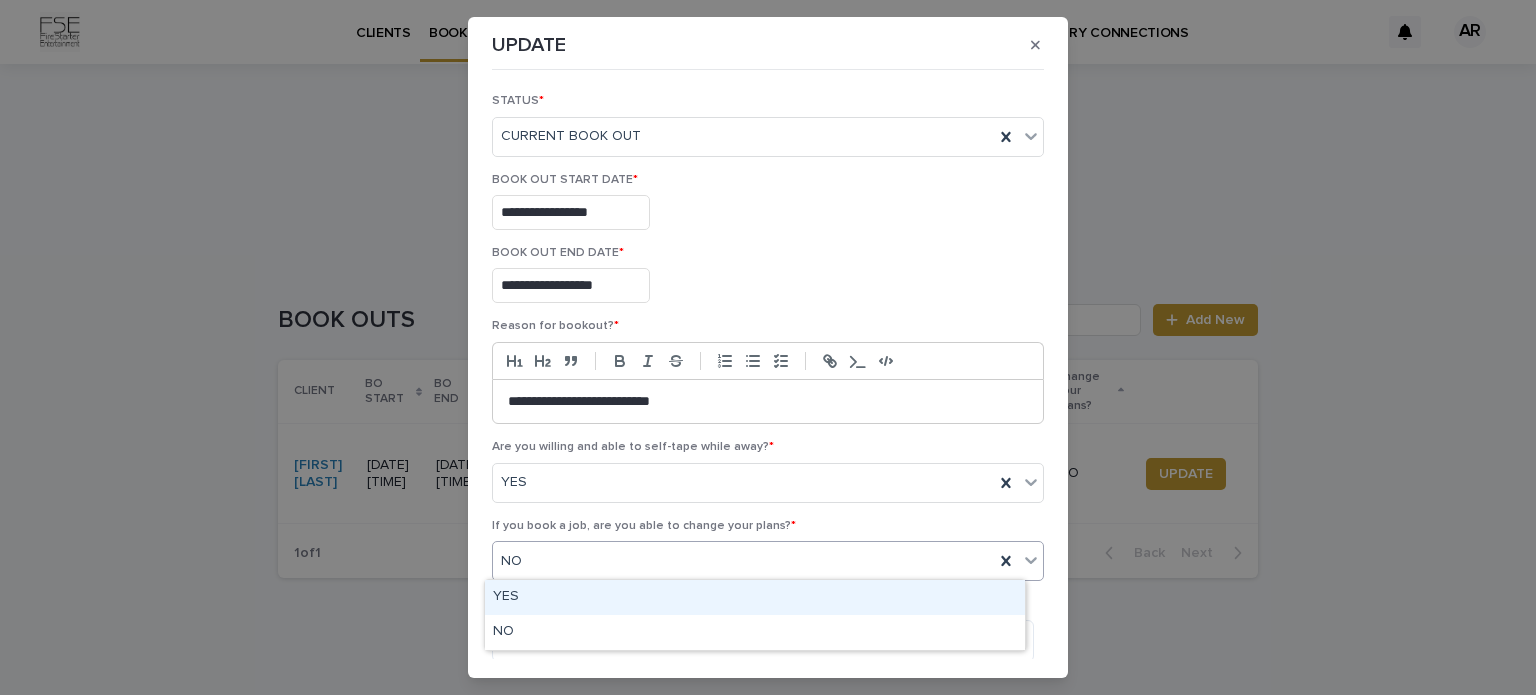 click on "YES" at bounding box center [755, 597] 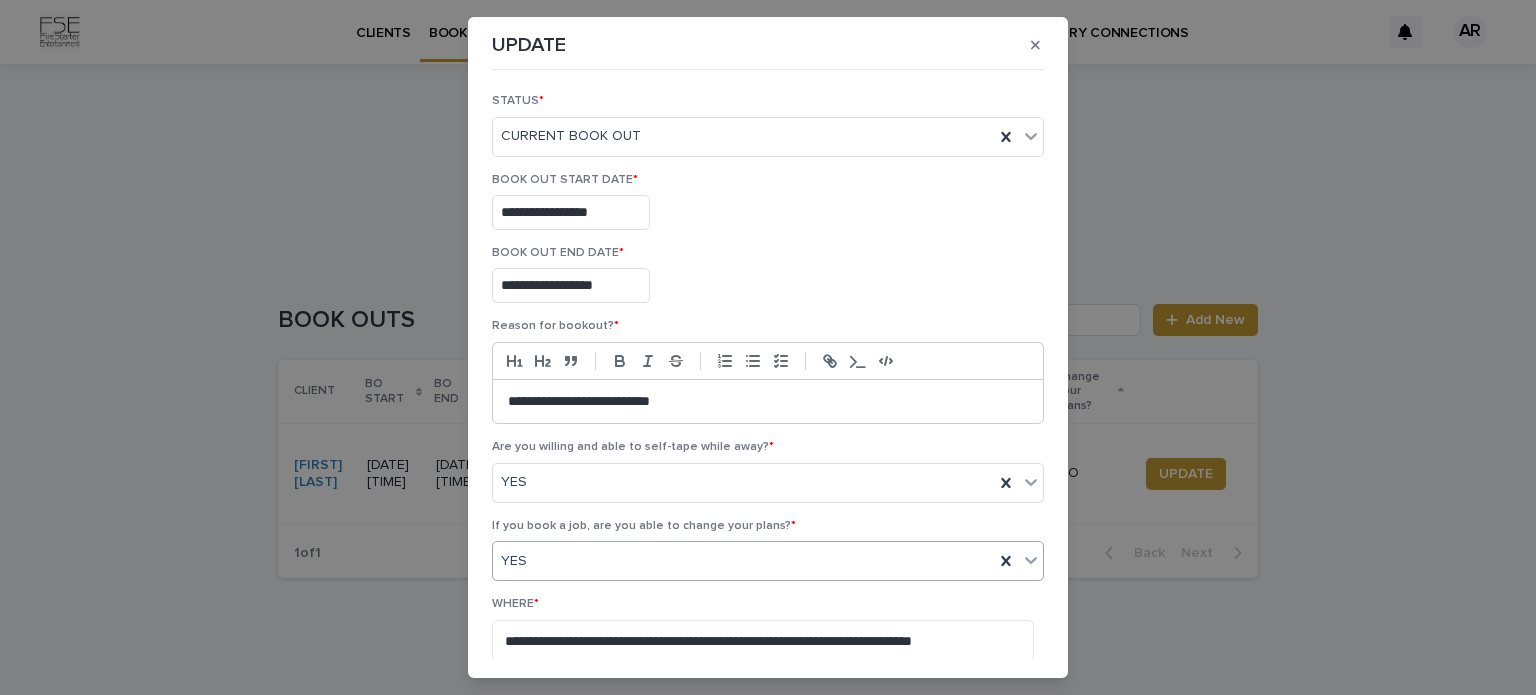 click on "**********" at bounding box center (768, 402) 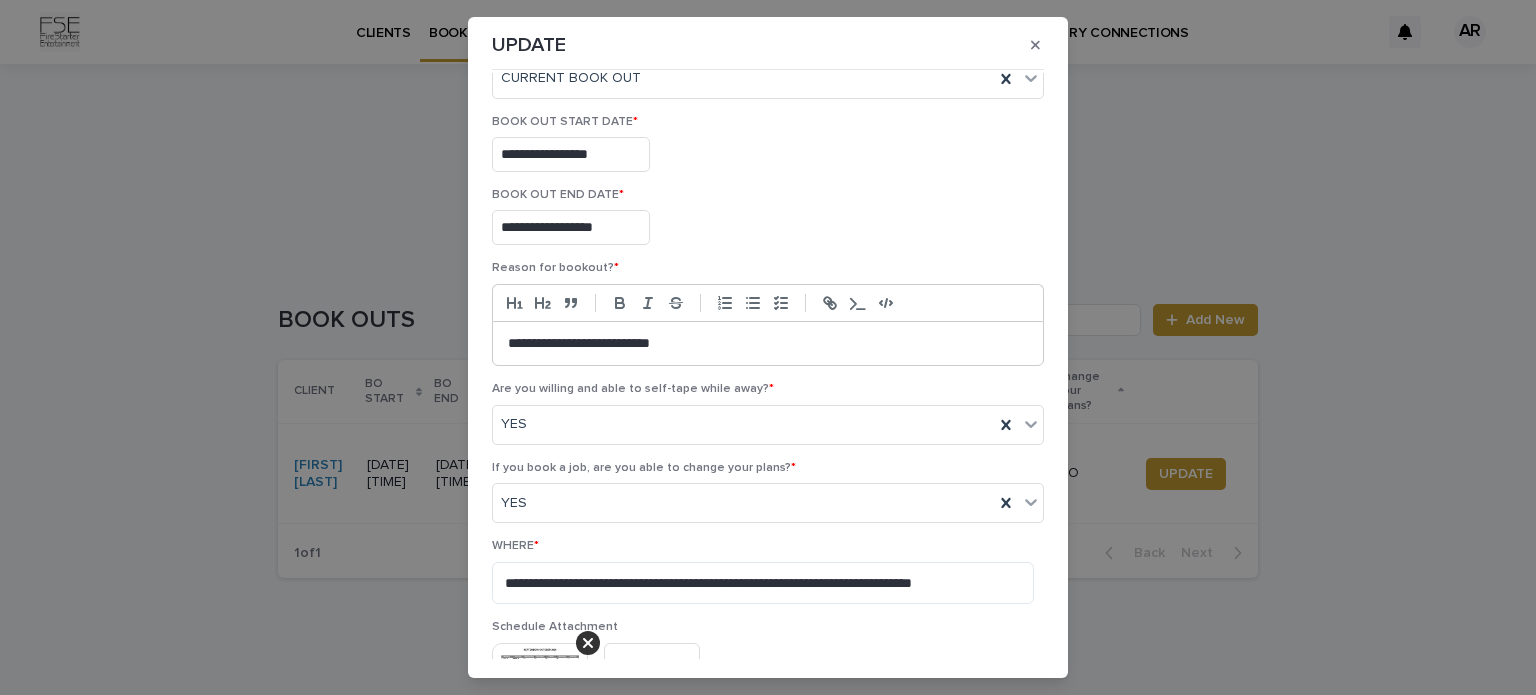 scroll, scrollTop: 0, scrollLeft: 0, axis: both 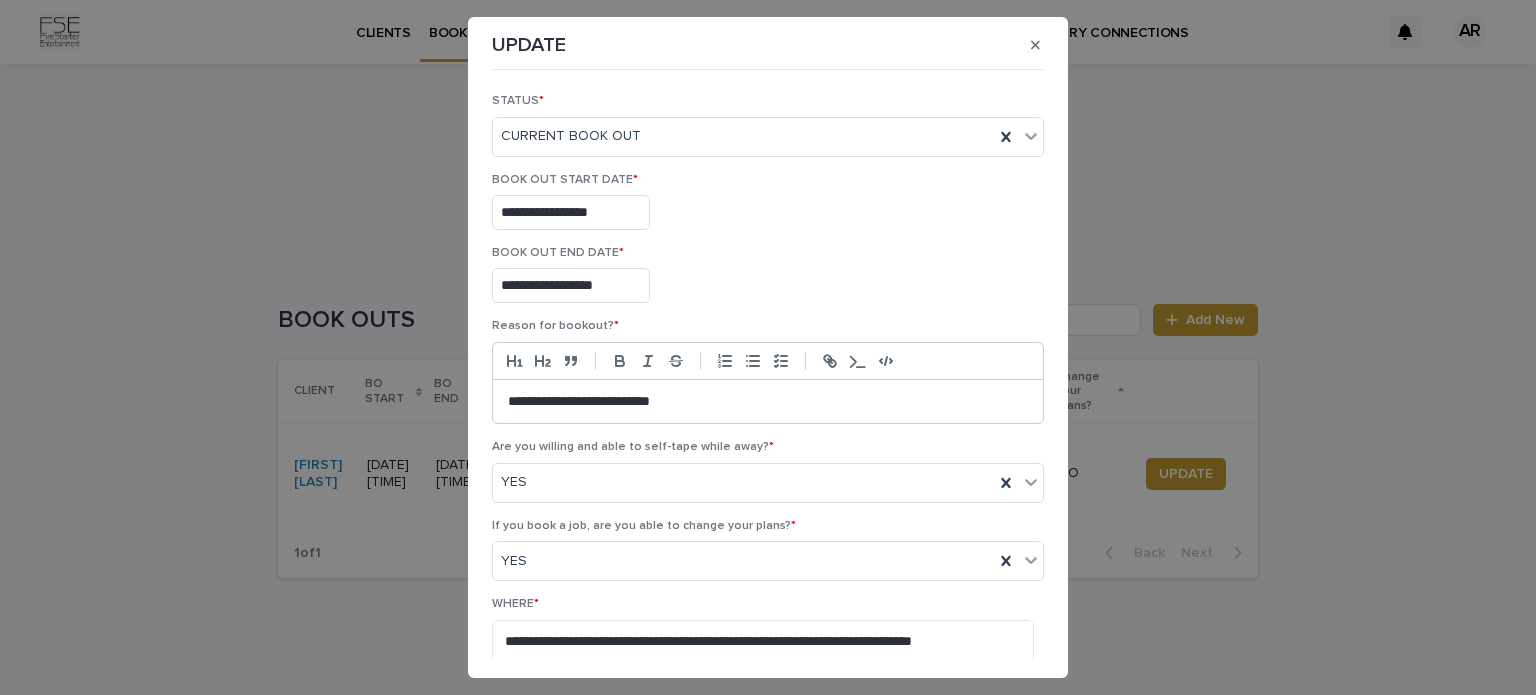 click on "**********" at bounding box center (768, 285) 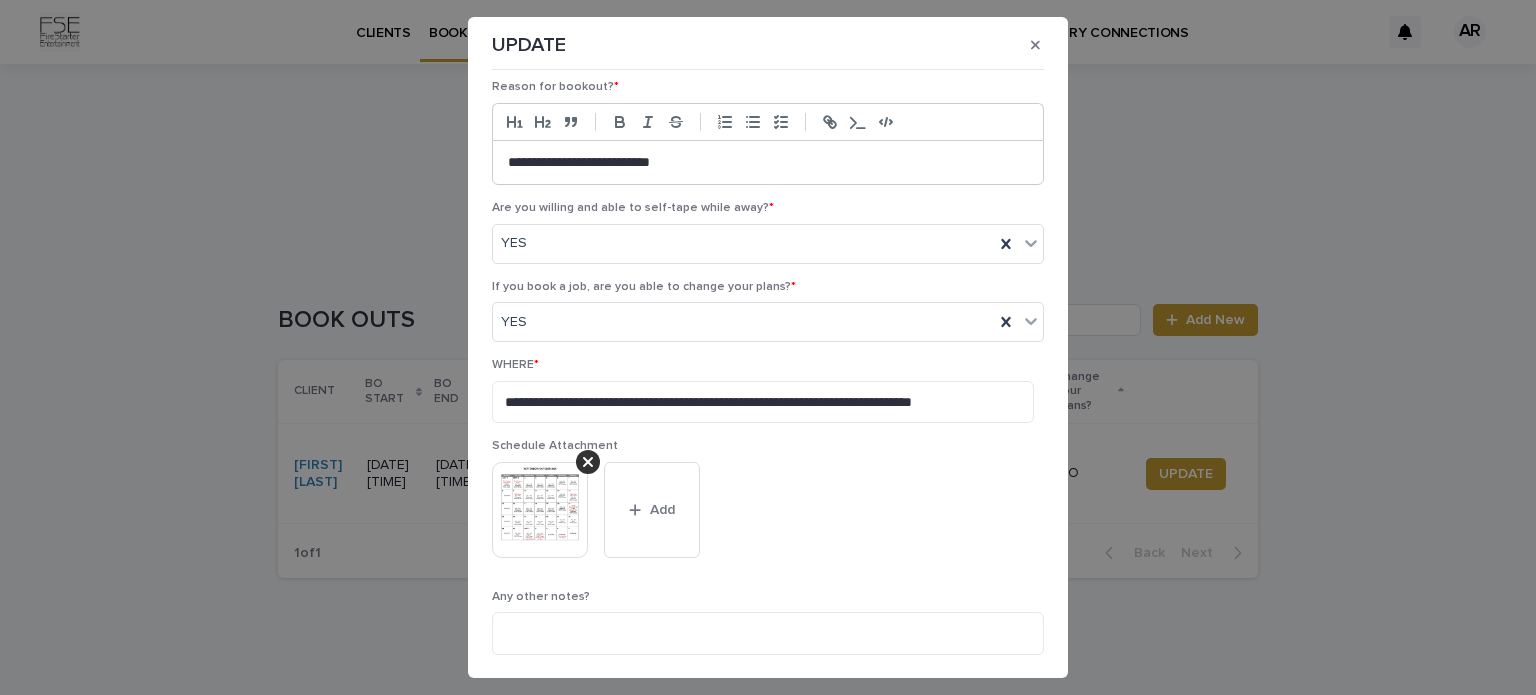 scroll, scrollTop: 312, scrollLeft: 0, axis: vertical 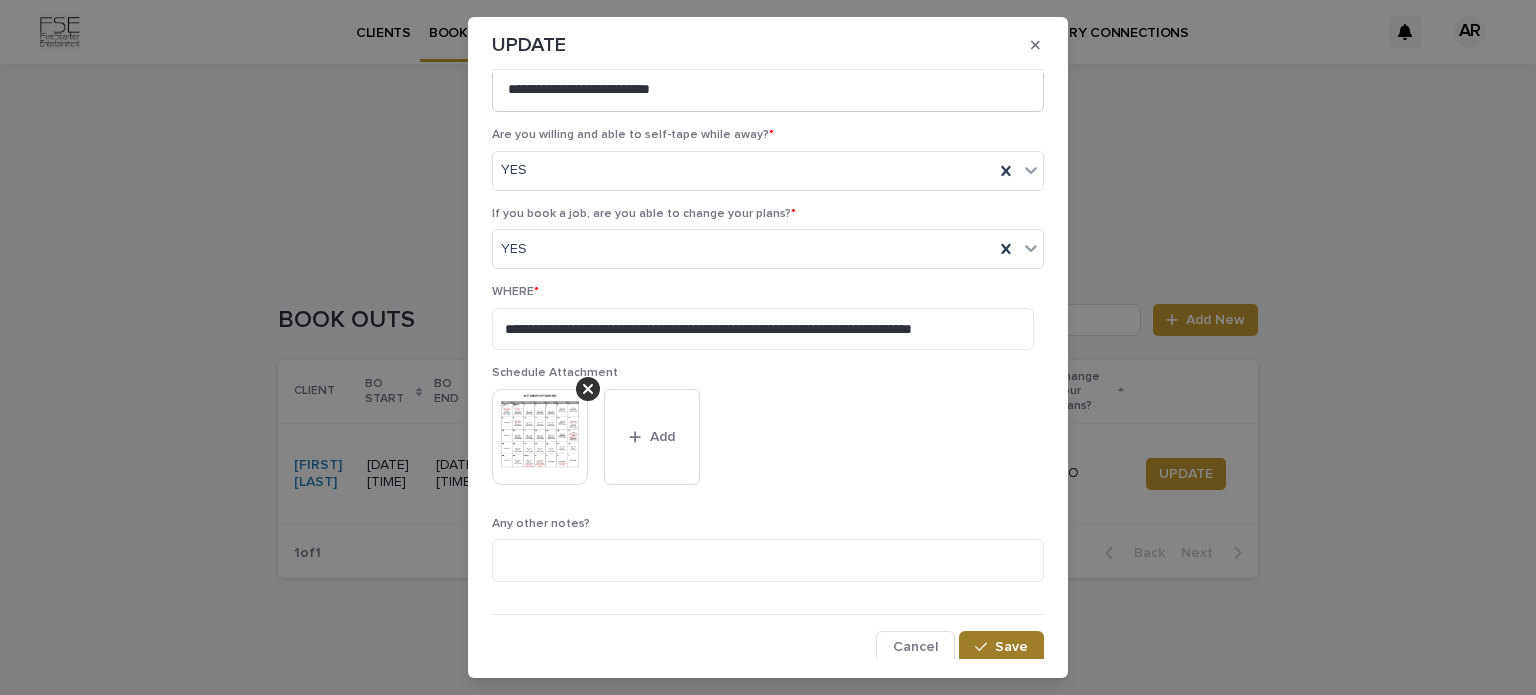 click on "Save" at bounding box center [1001, 647] 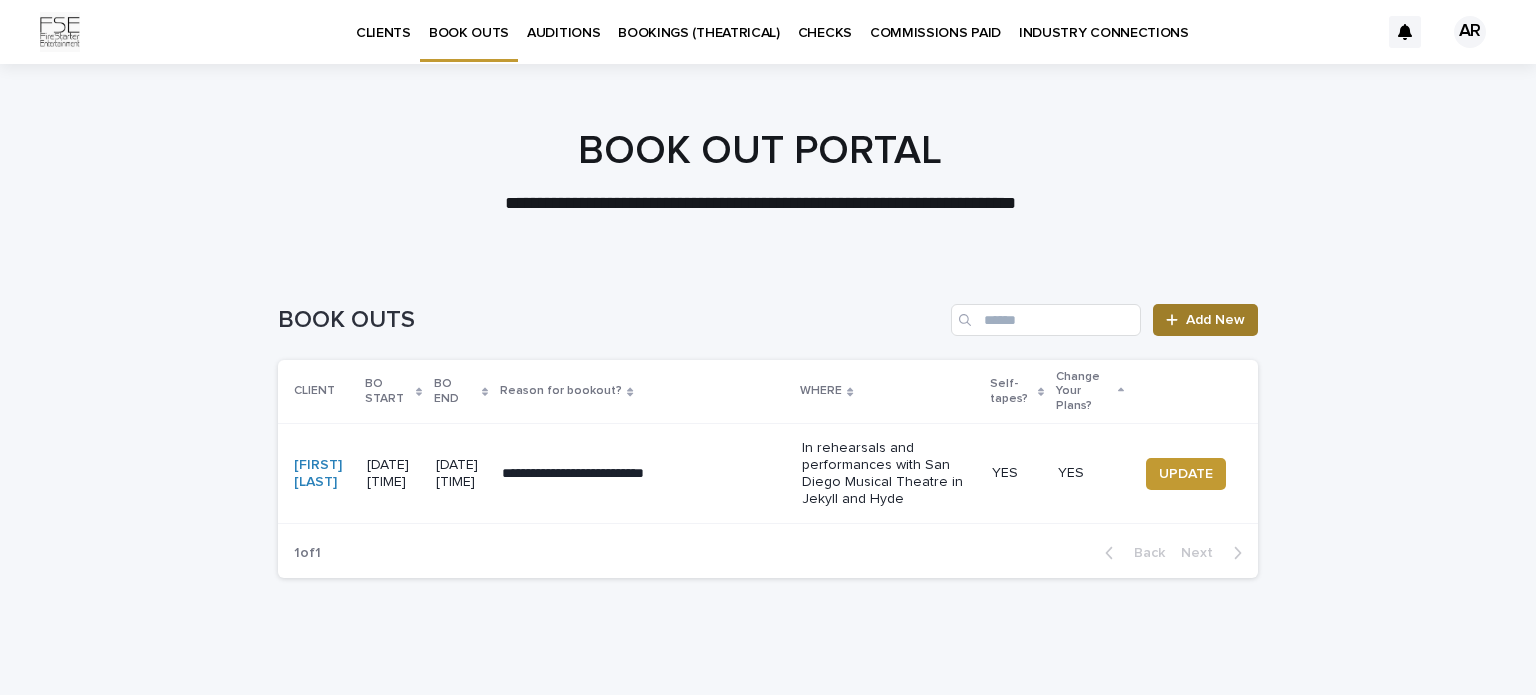 click on "Add New" at bounding box center [1215, 320] 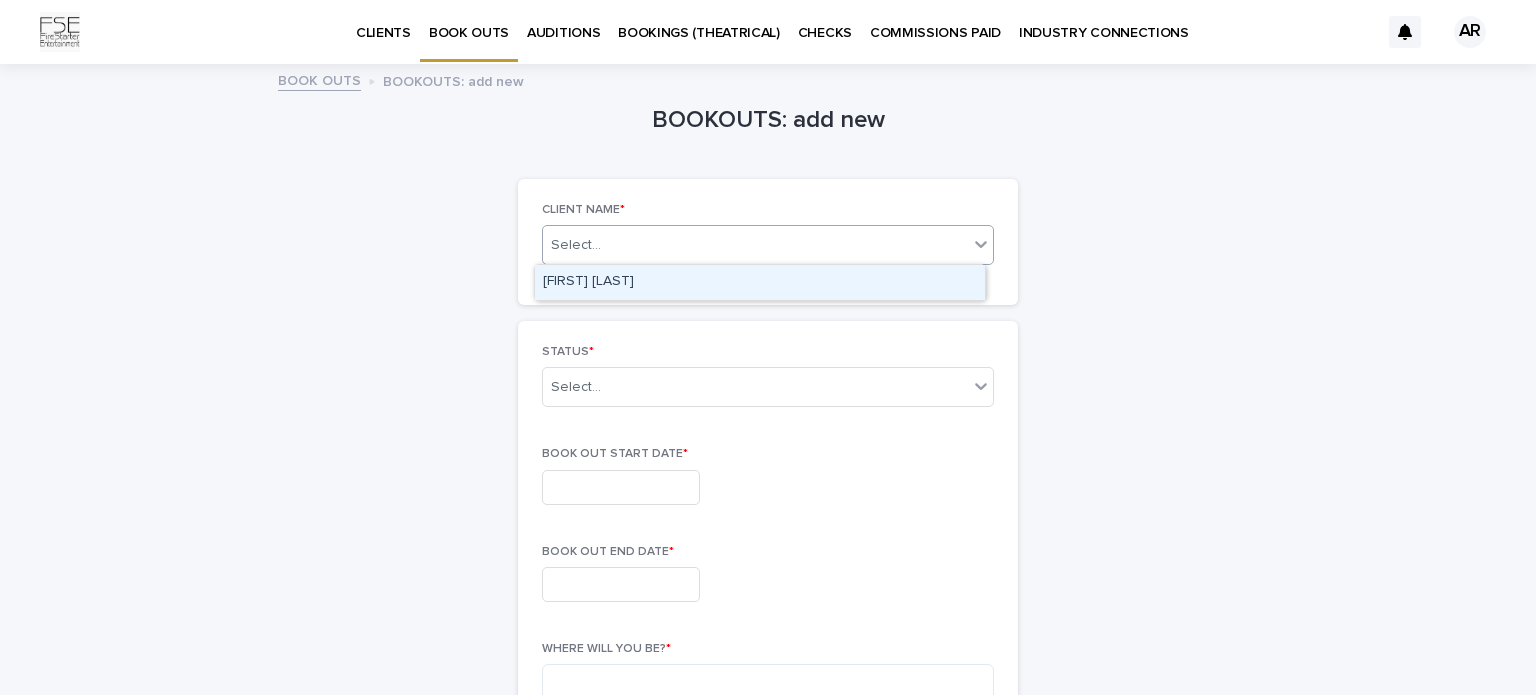 click on "[FIRST] [LAST]" at bounding box center (760, 282) 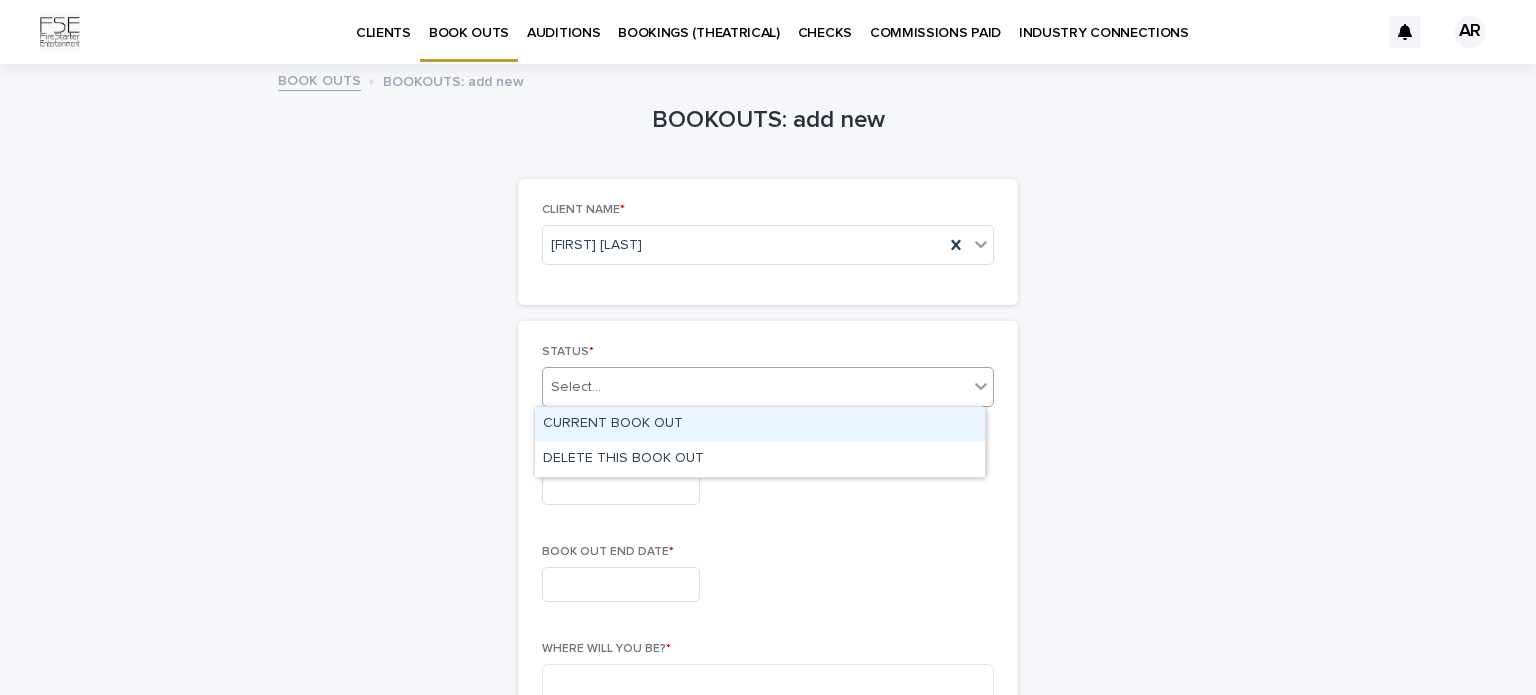 click on "CURRENT BOOK OUT" at bounding box center (760, 424) 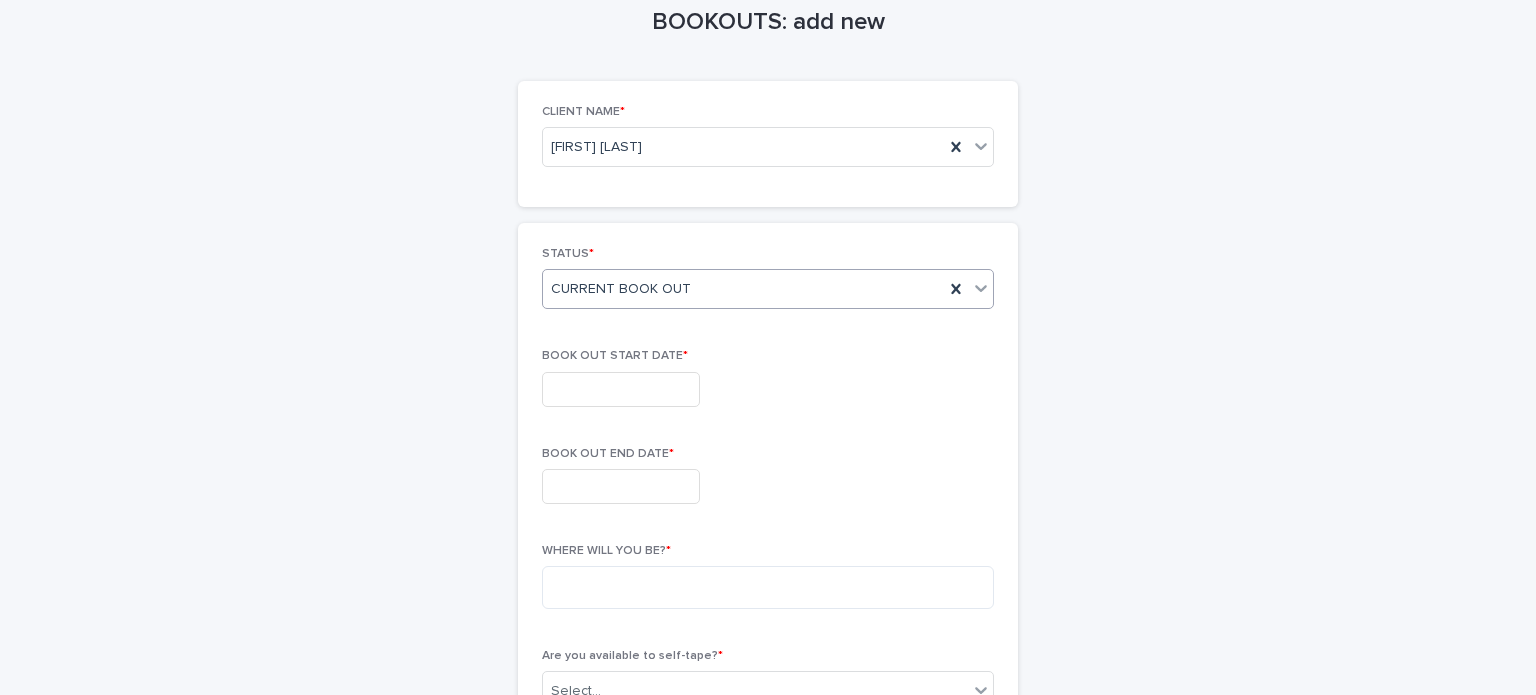 scroll, scrollTop: 176, scrollLeft: 0, axis: vertical 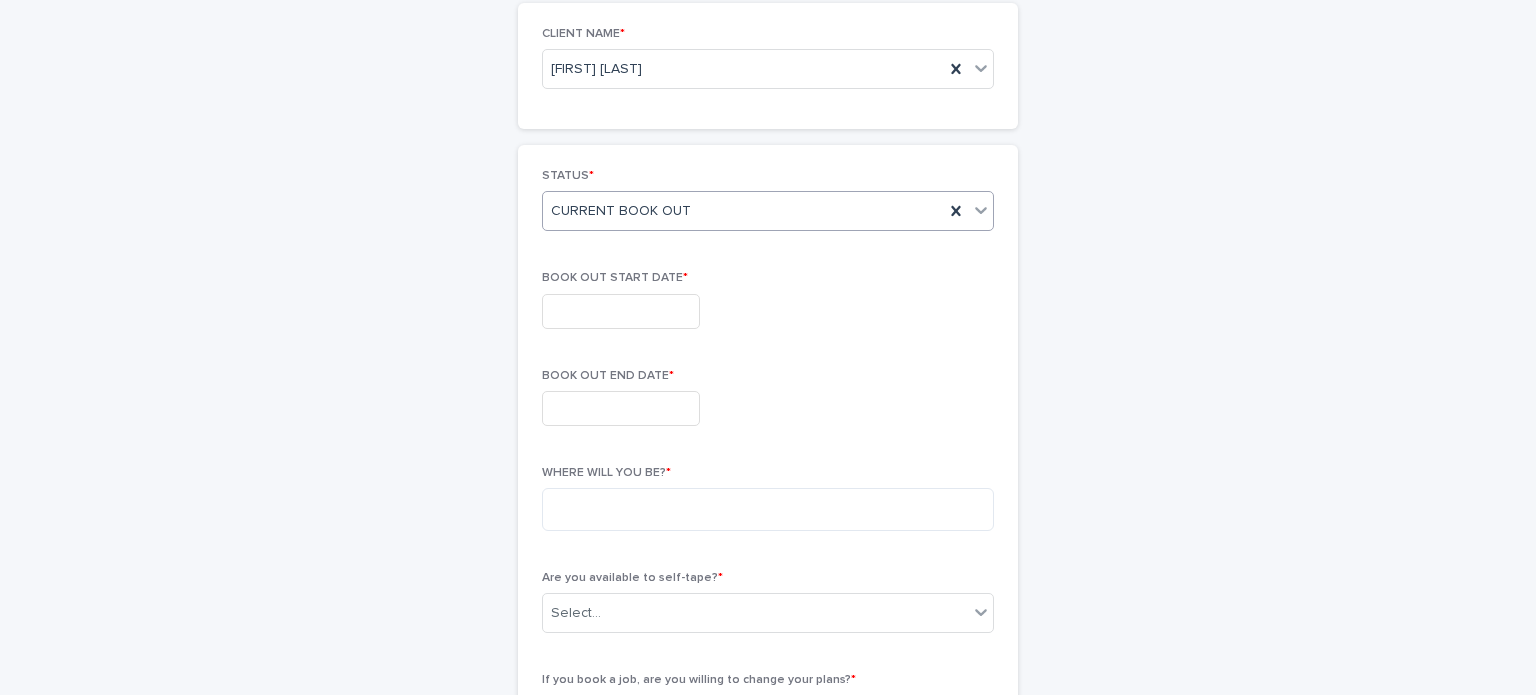 click at bounding box center [621, 311] 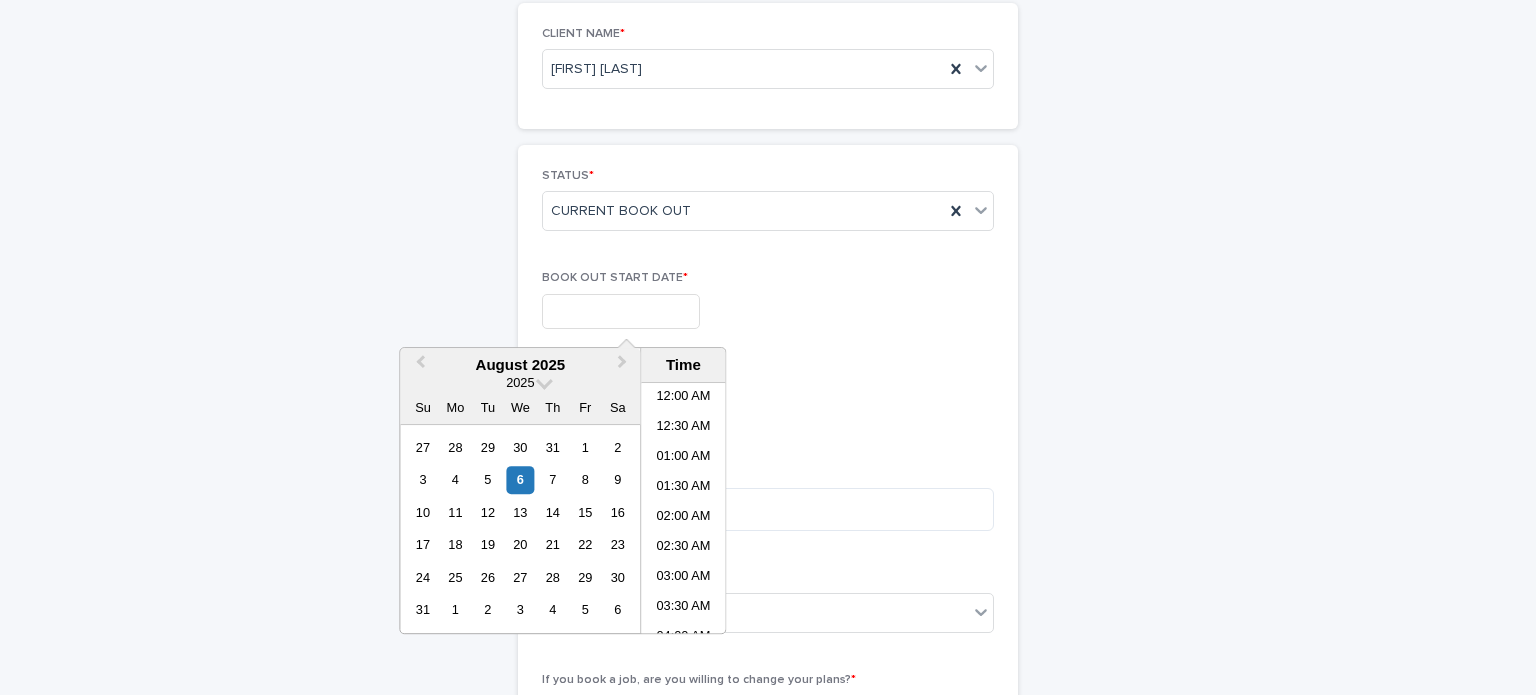 scroll, scrollTop: 550, scrollLeft: 0, axis: vertical 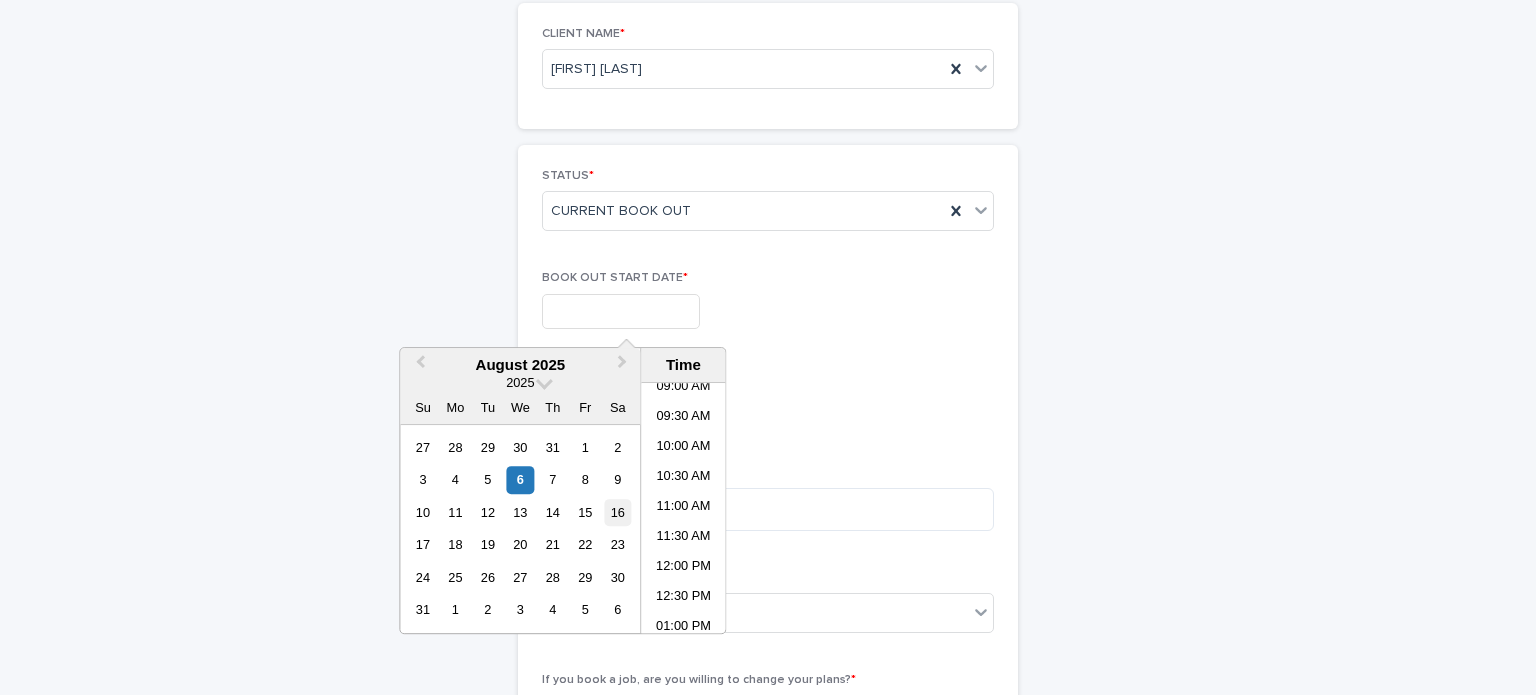 click on "16" at bounding box center (617, 512) 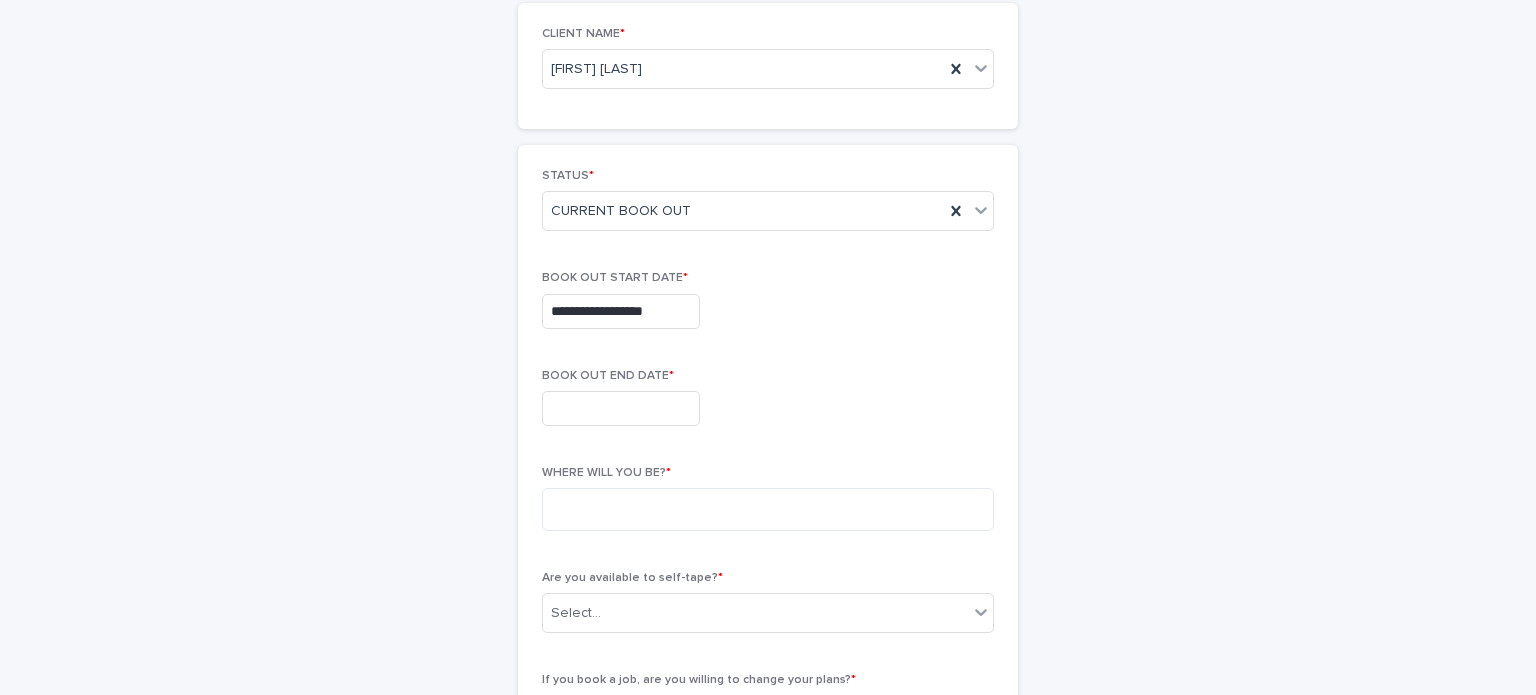 click on "BOOK OUT END DATE *" at bounding box center (768, 376) 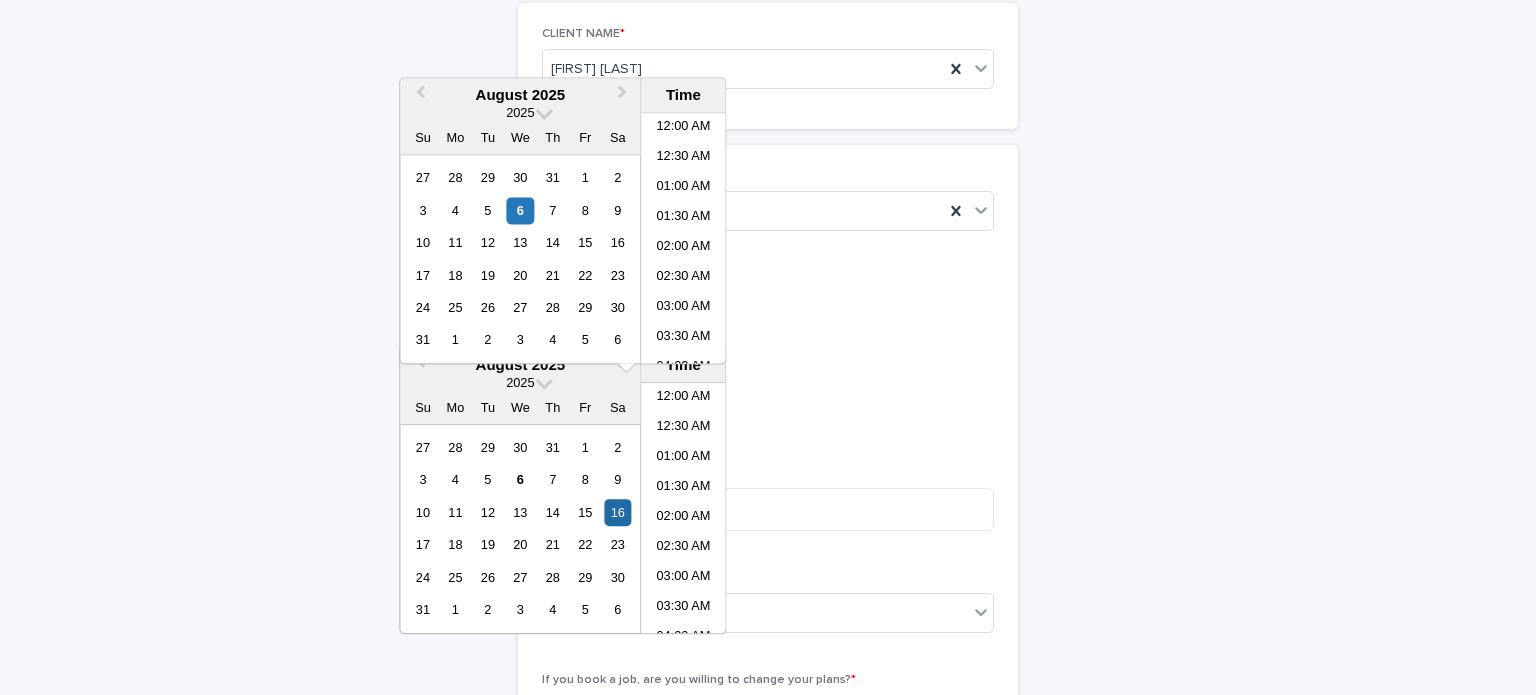scroll, scrollTop: 550, scrollLeft: 0, axis: vertical 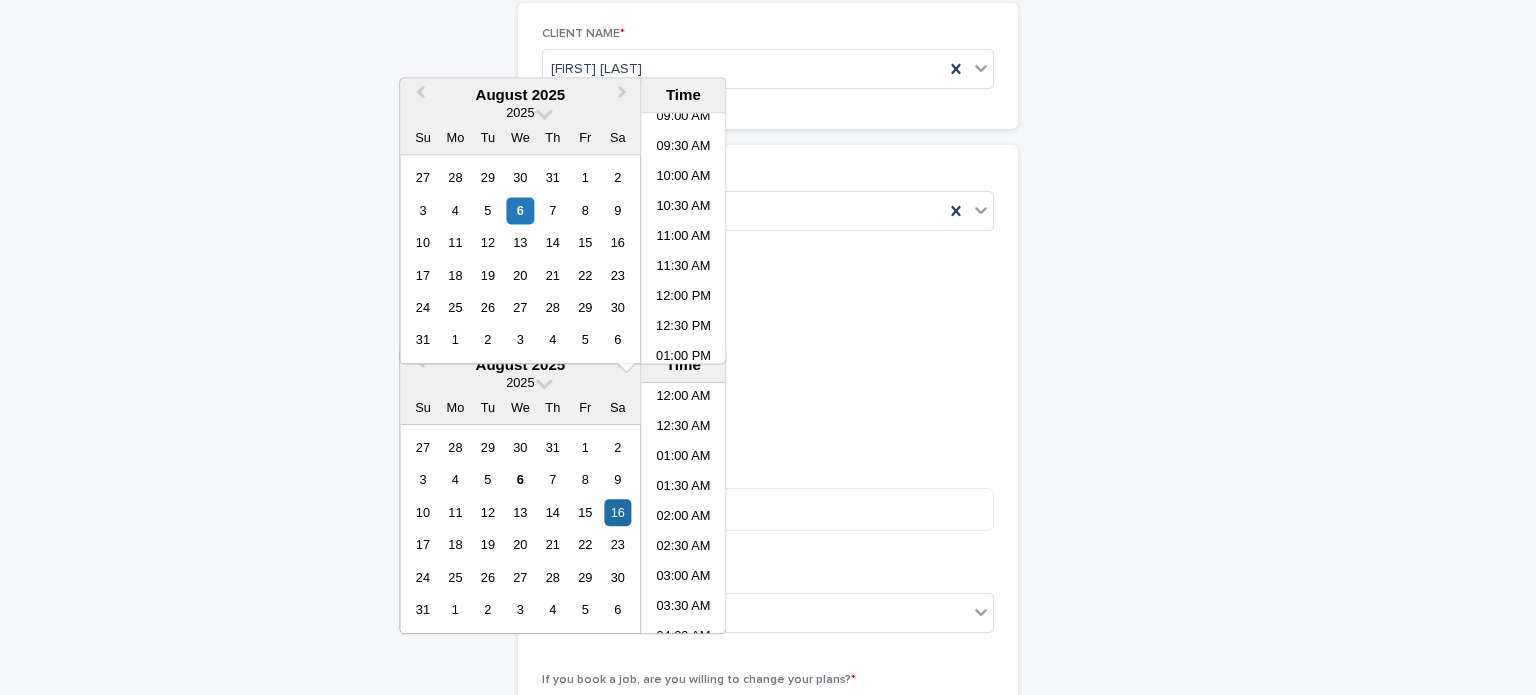 click on "**********" at bounding box center (768, 607) 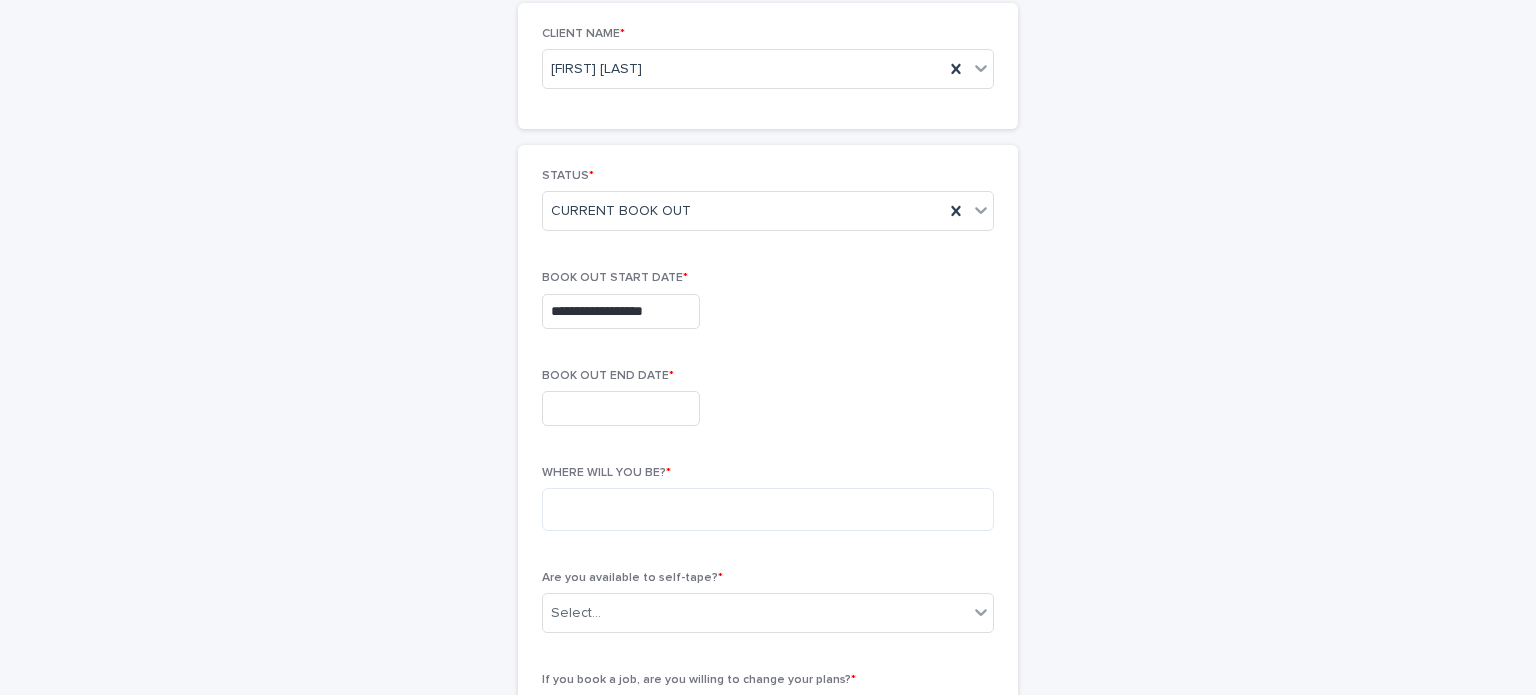 click at bounding box center (621, 408) 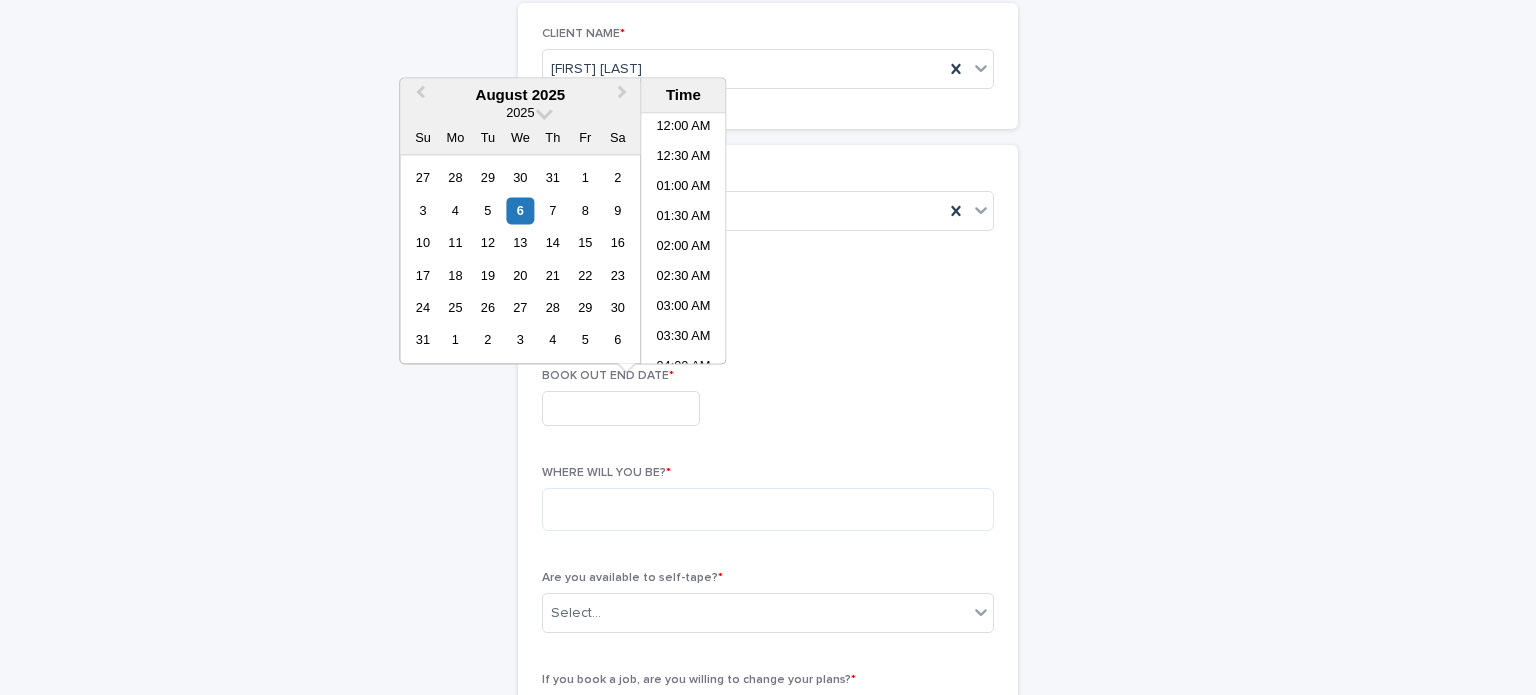 scroll, scrollTop: 550, scrollLeft: 0, axis: vertical 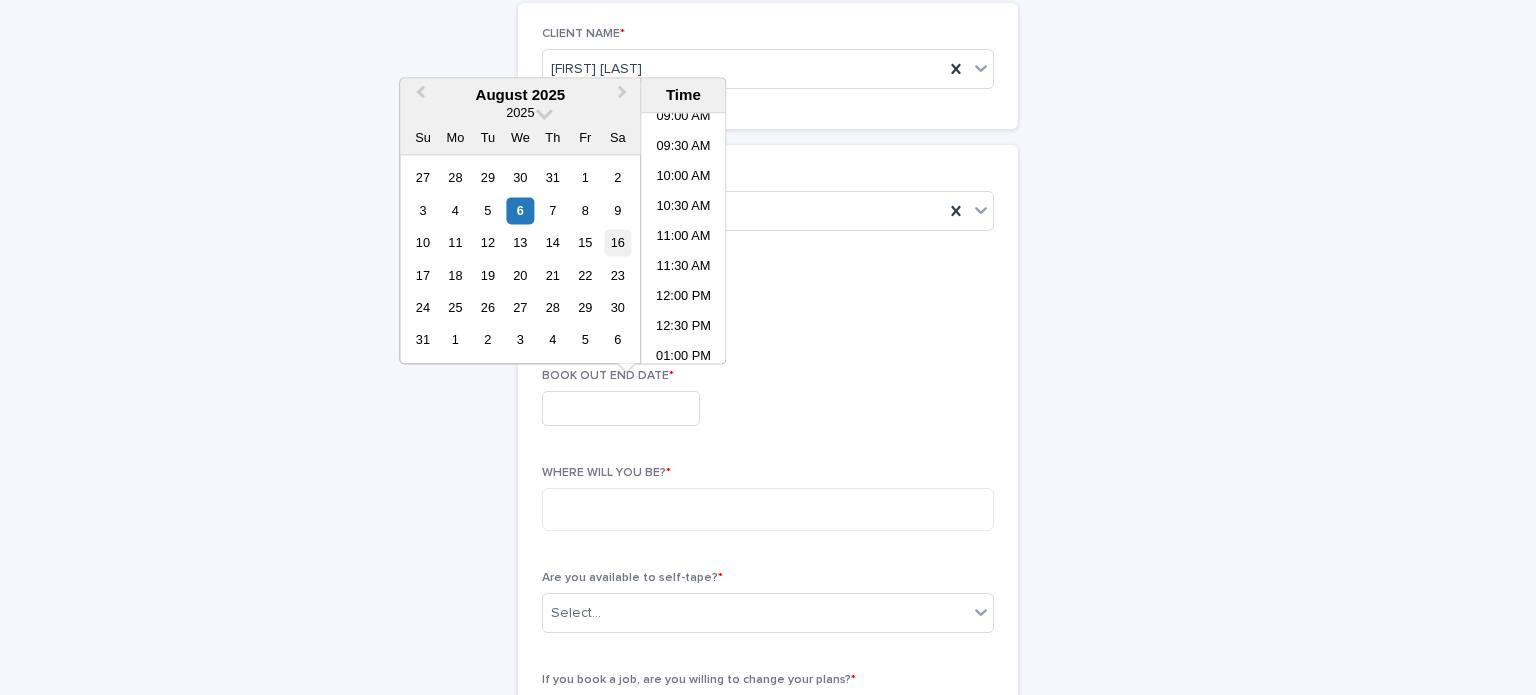 click on "16" at bounding box center [617, 242] 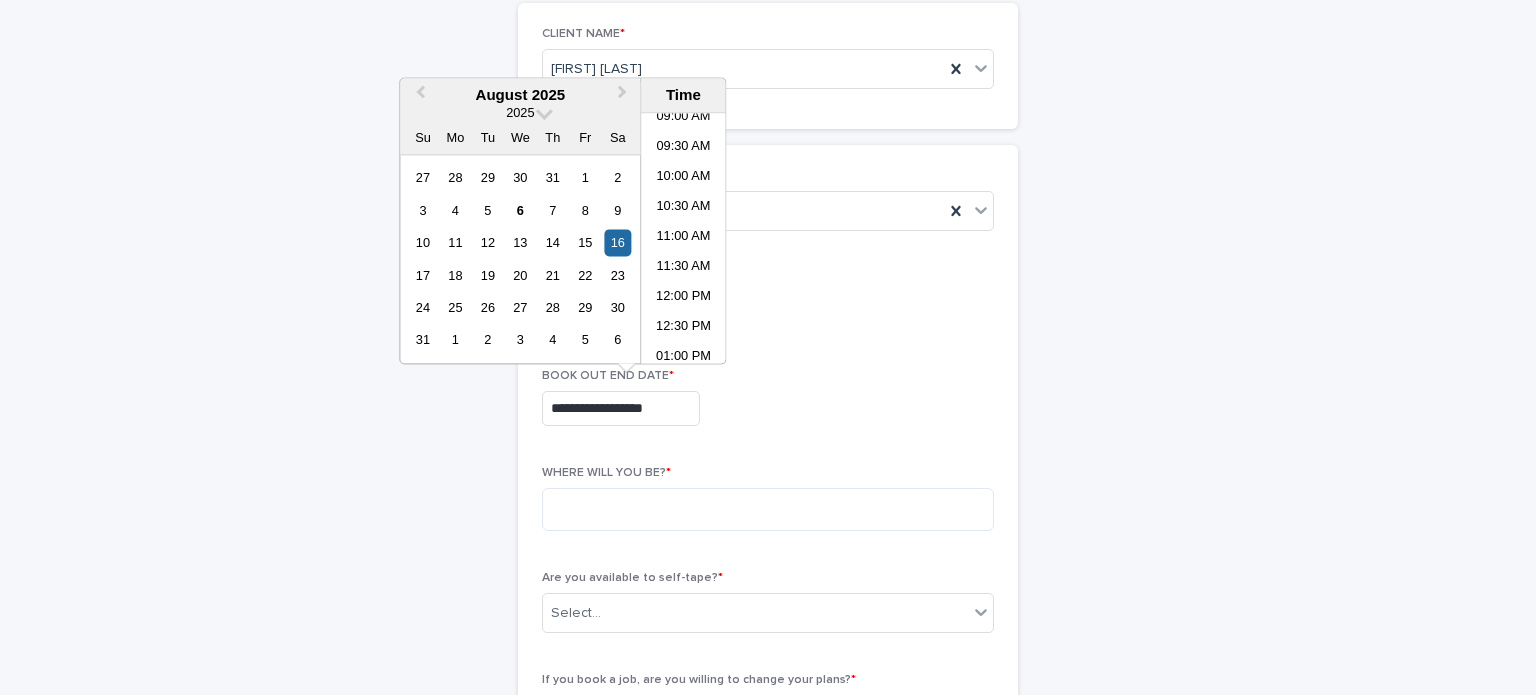 click on "**********" at bounding box center (621, 408) 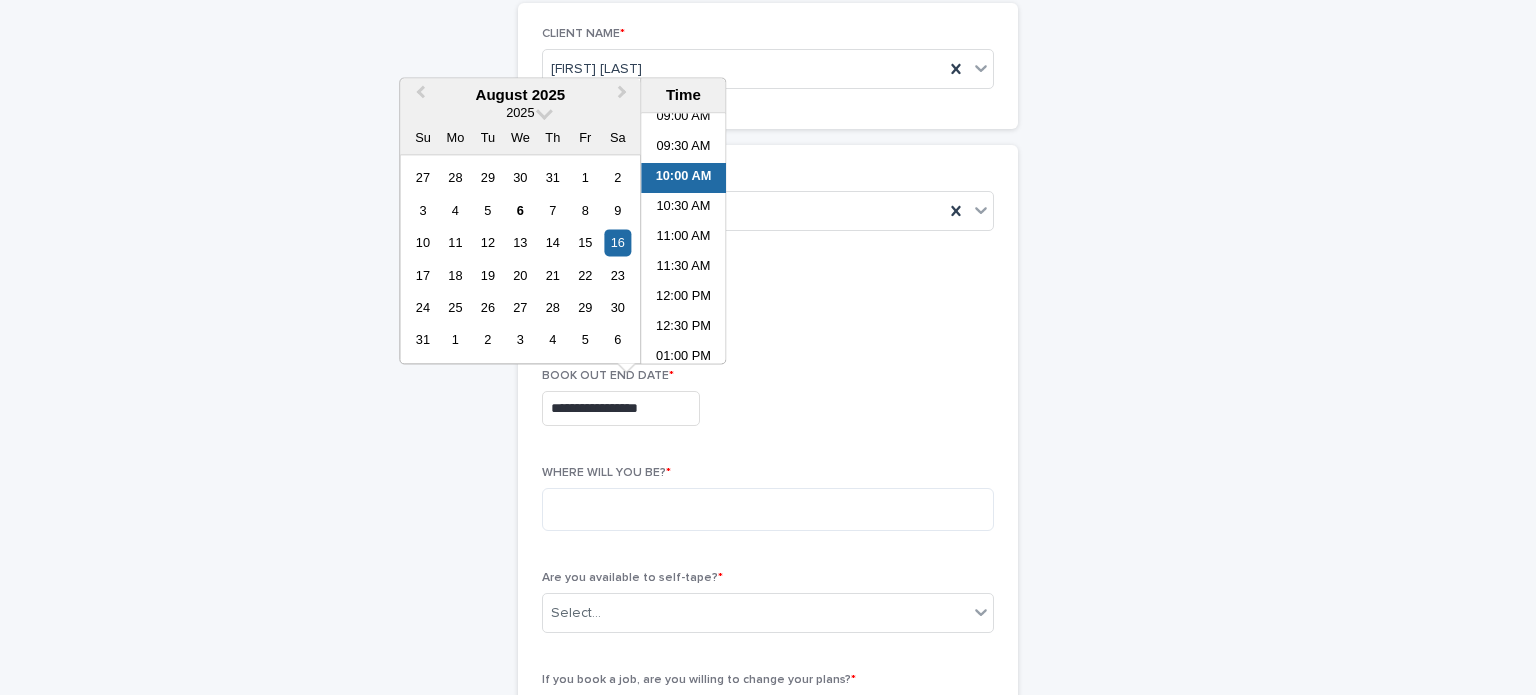 type on "**********" 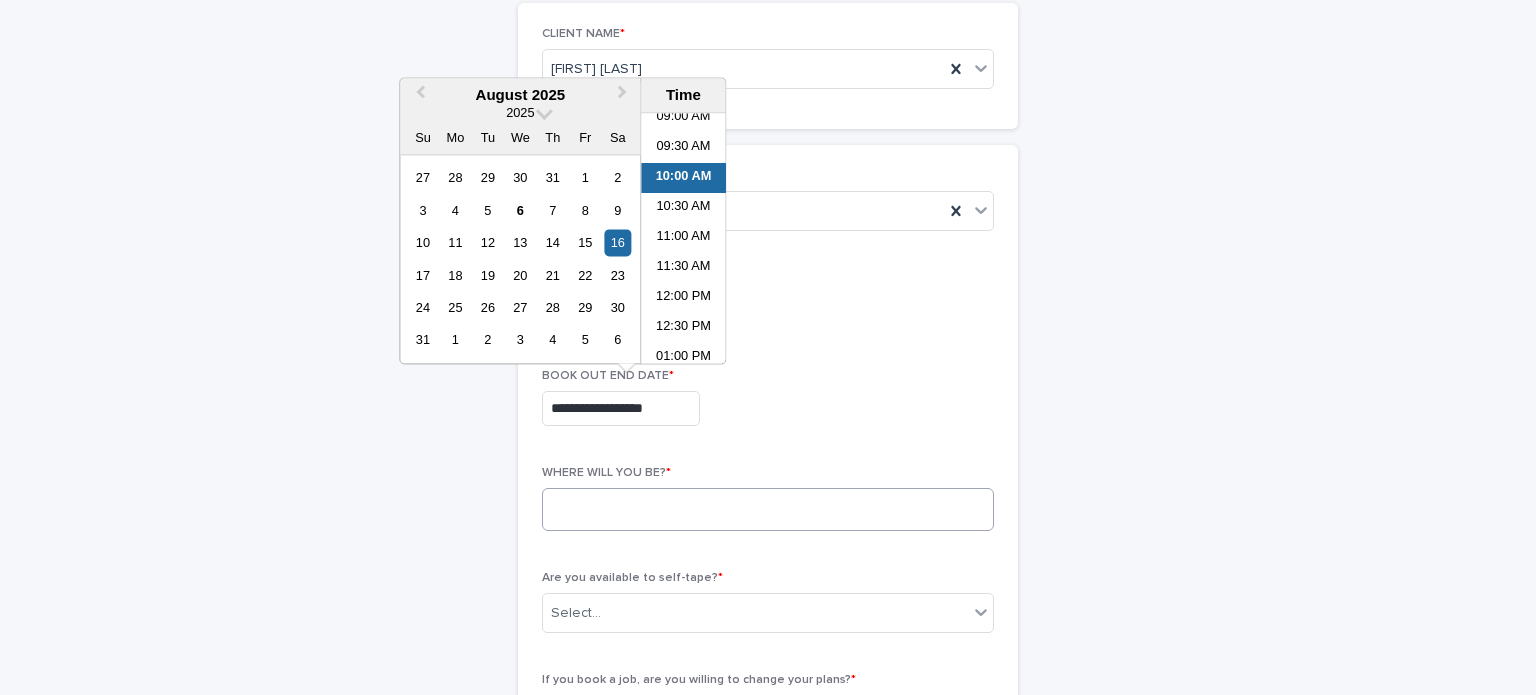 click at bounding box center [768, 509] 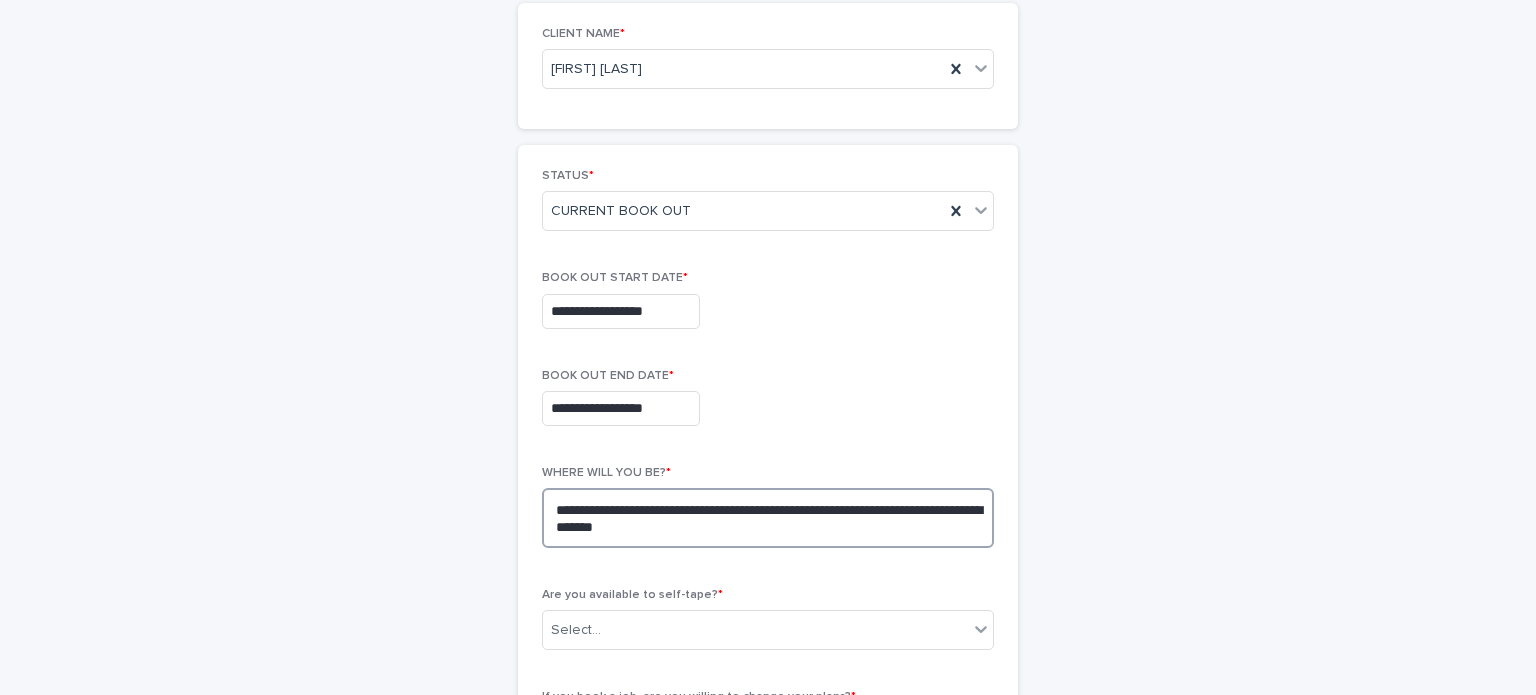 type on "**********" 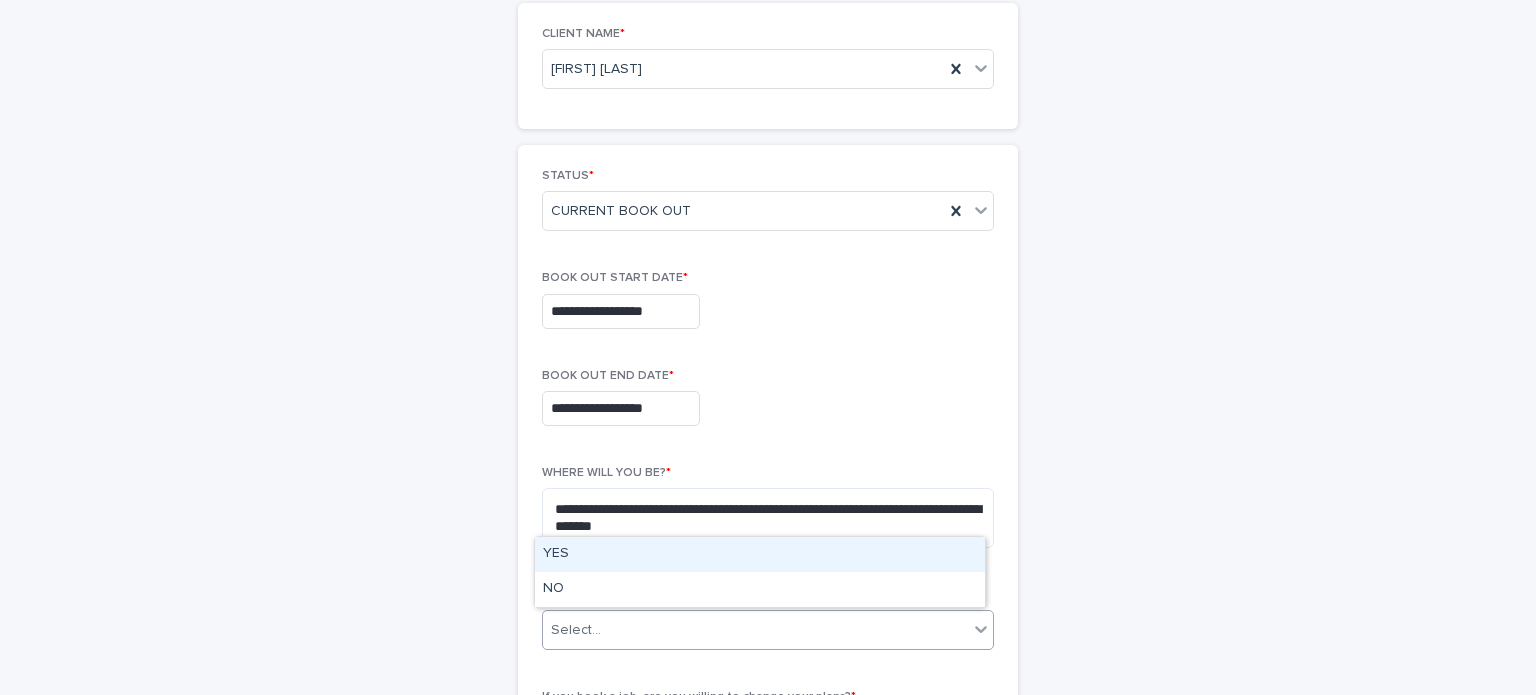 click on "YES" at bounding box center [760, 554] 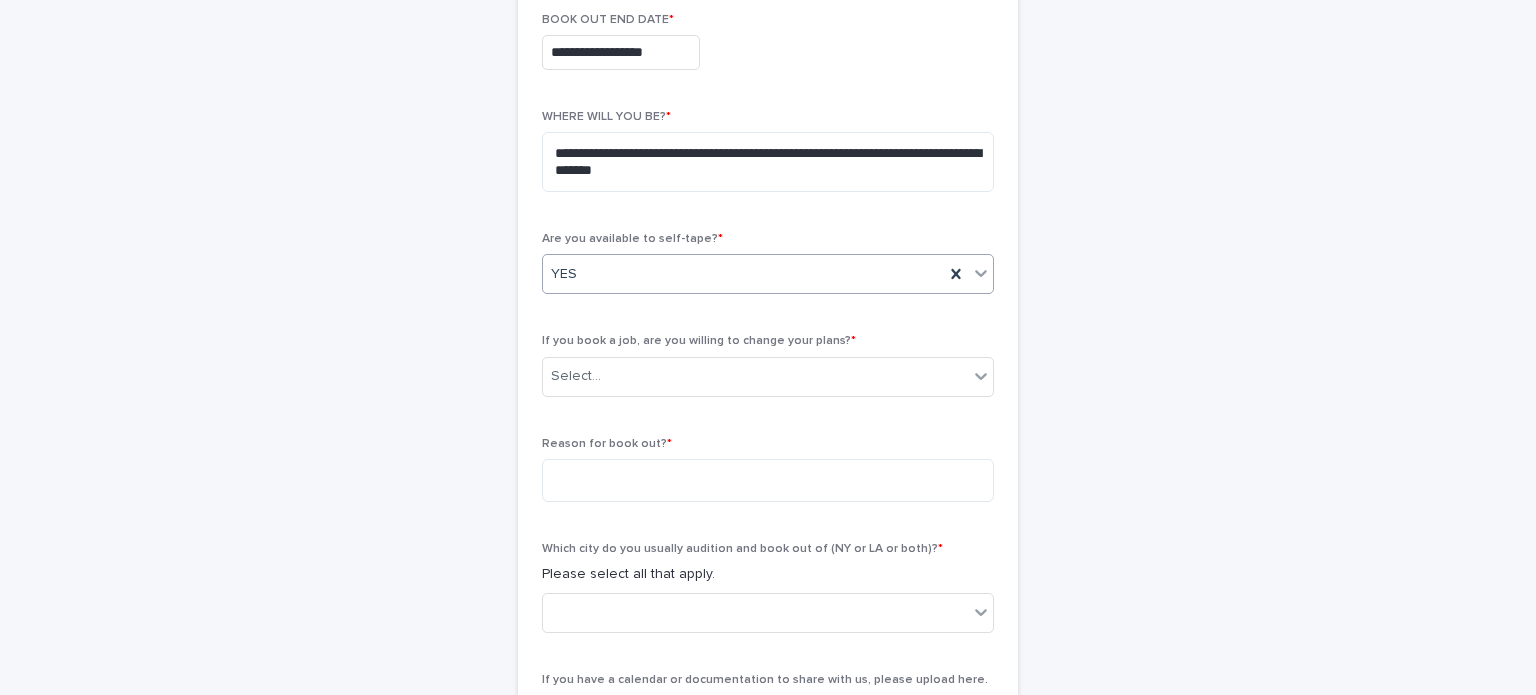 scroll, scrollTop: 536, scrollLeft: 0, axis: vertical 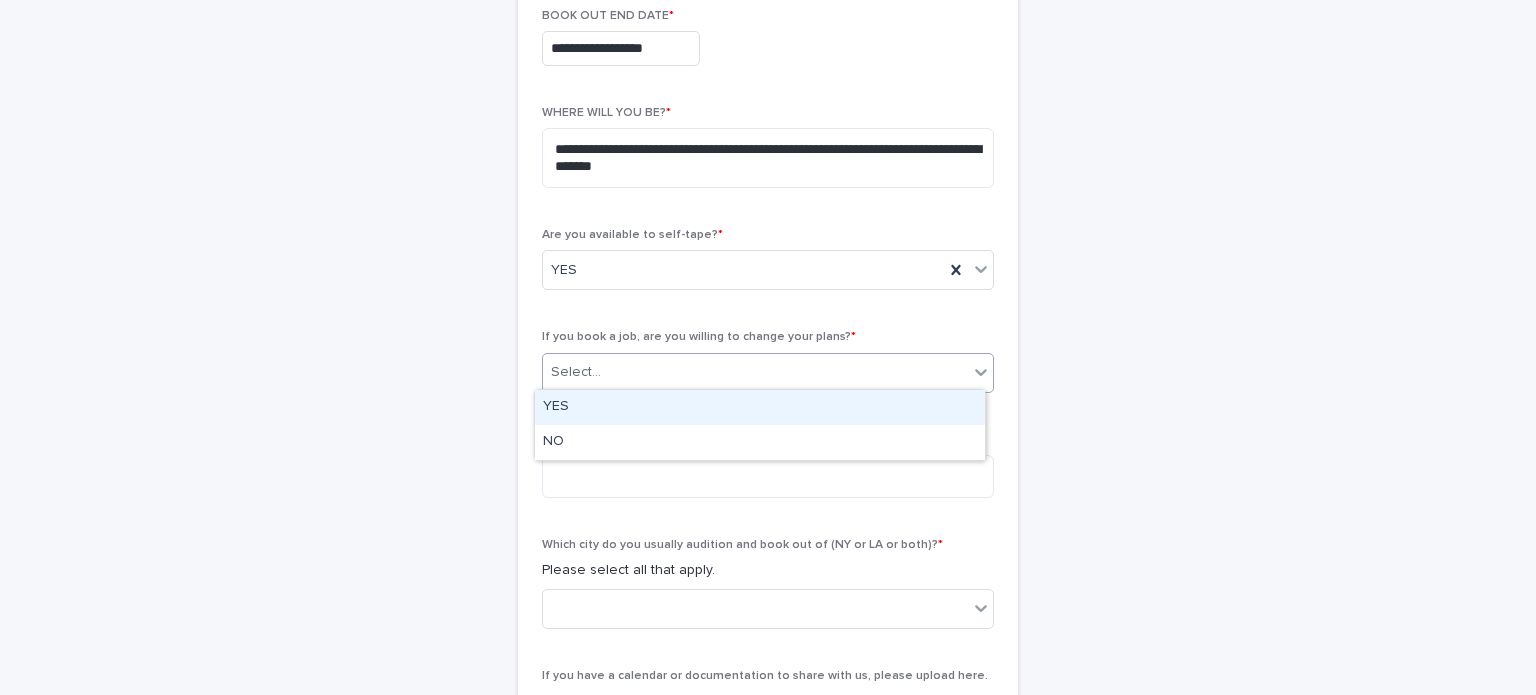 click on "YES" at bounding box center (760, 407) 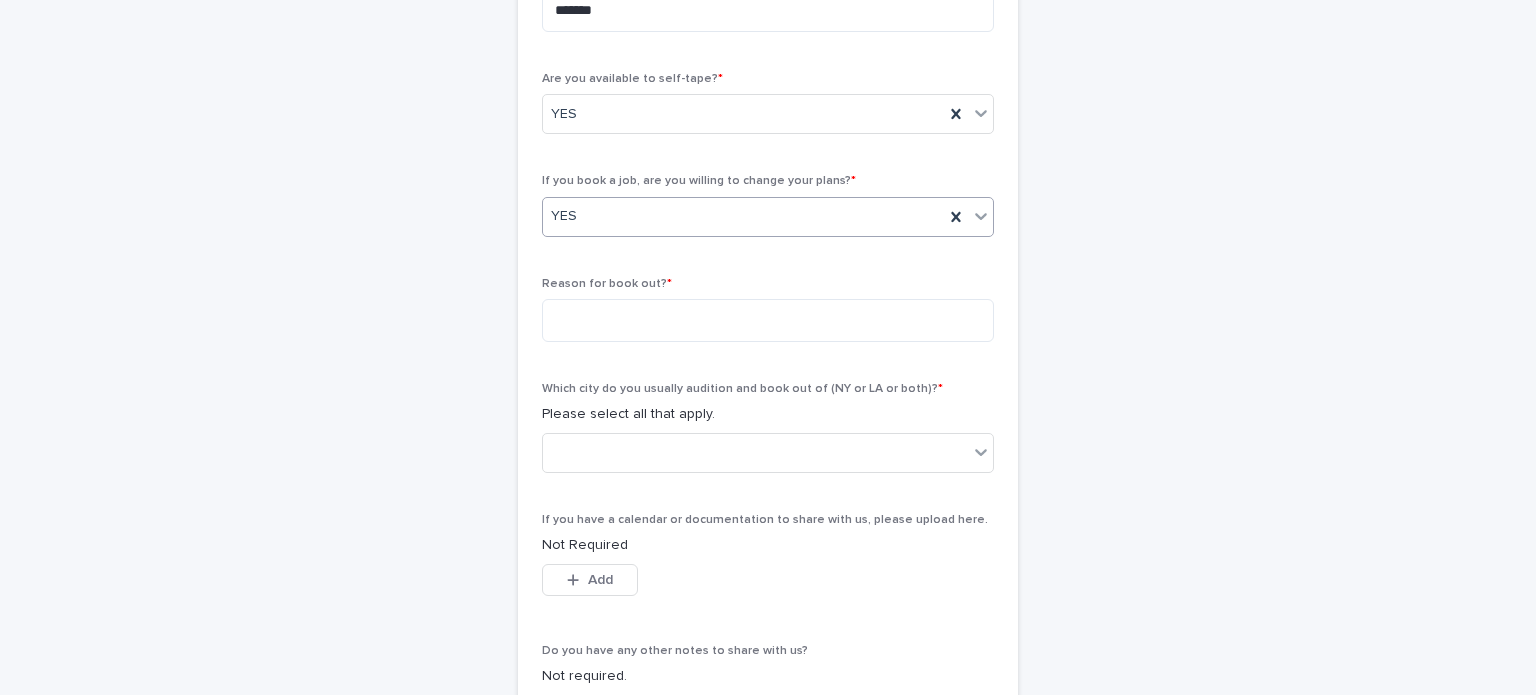scroll, scrollTop: 695, scrollLeft: 0, axis: vertical 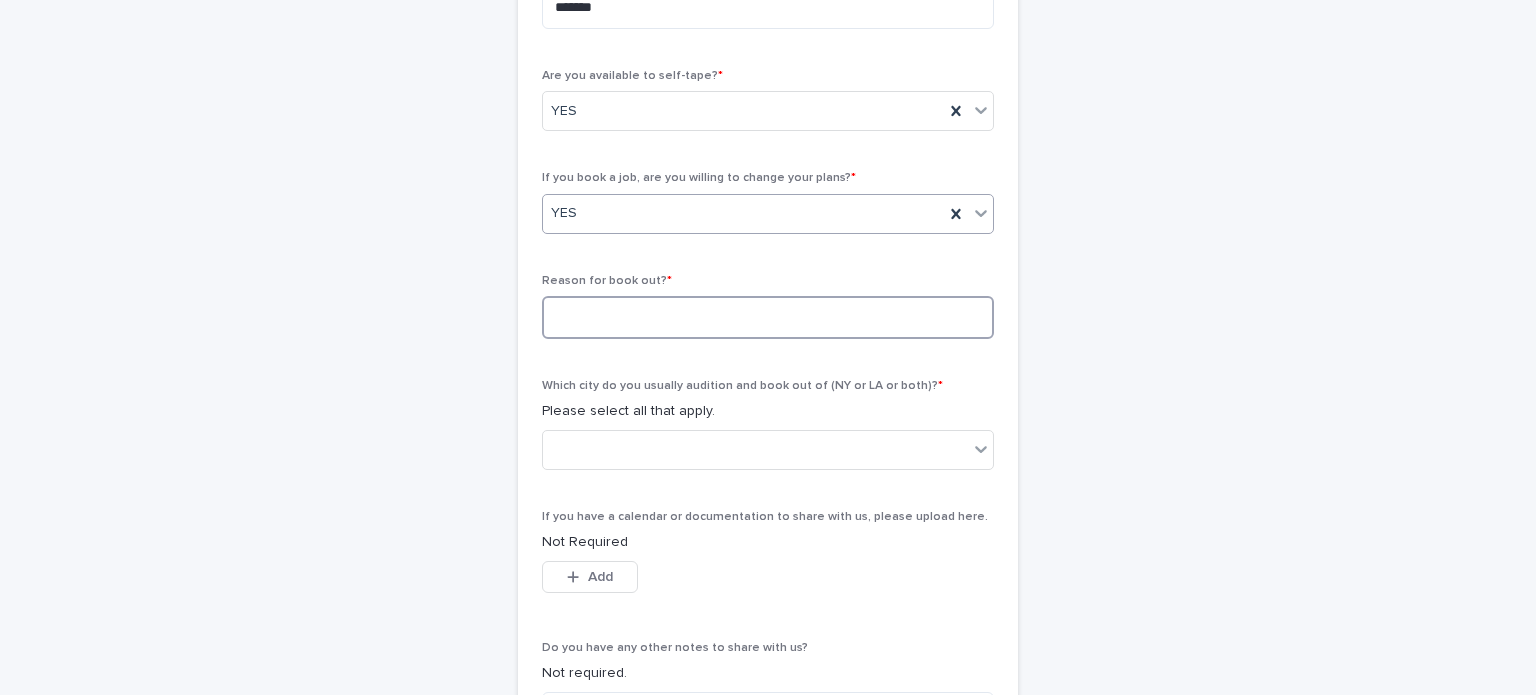 click at bounding box center [768, 317] 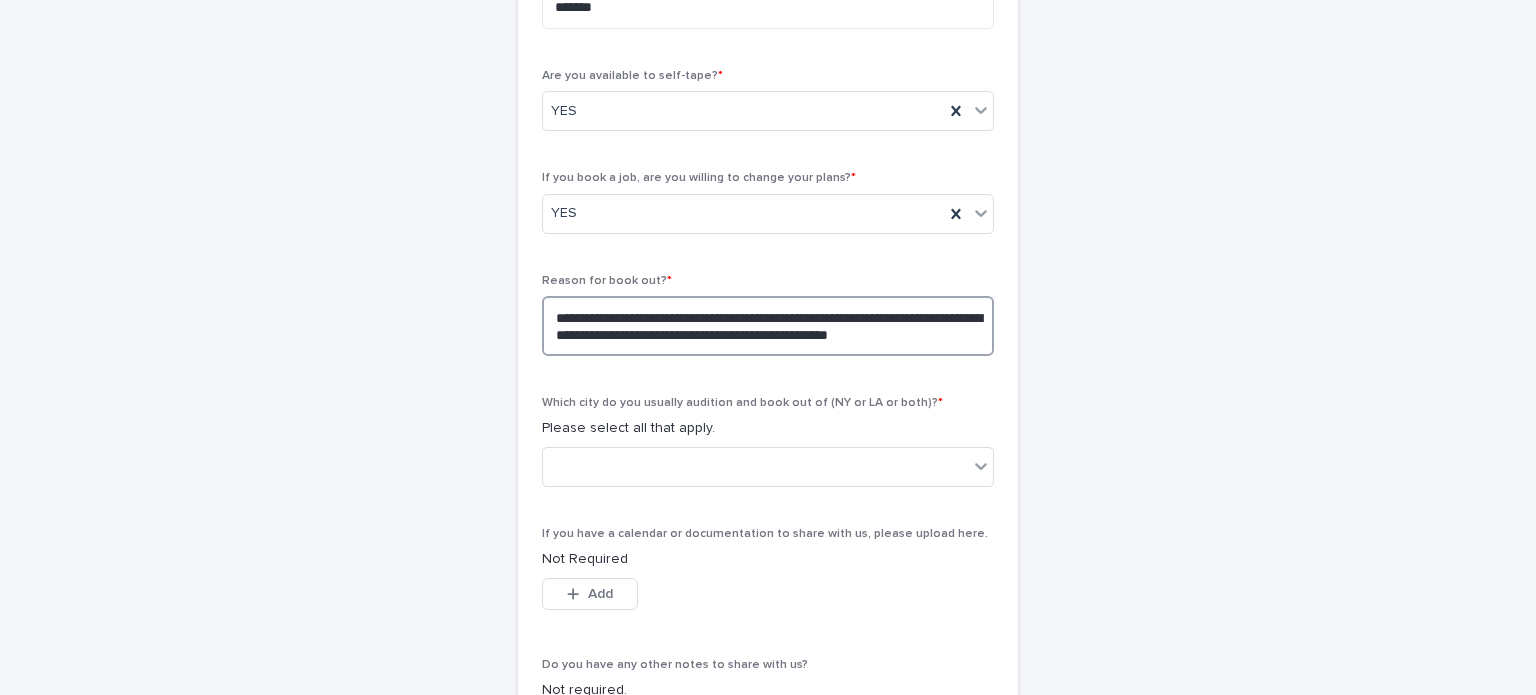 click on "**********" at bounding box center (768, 326) 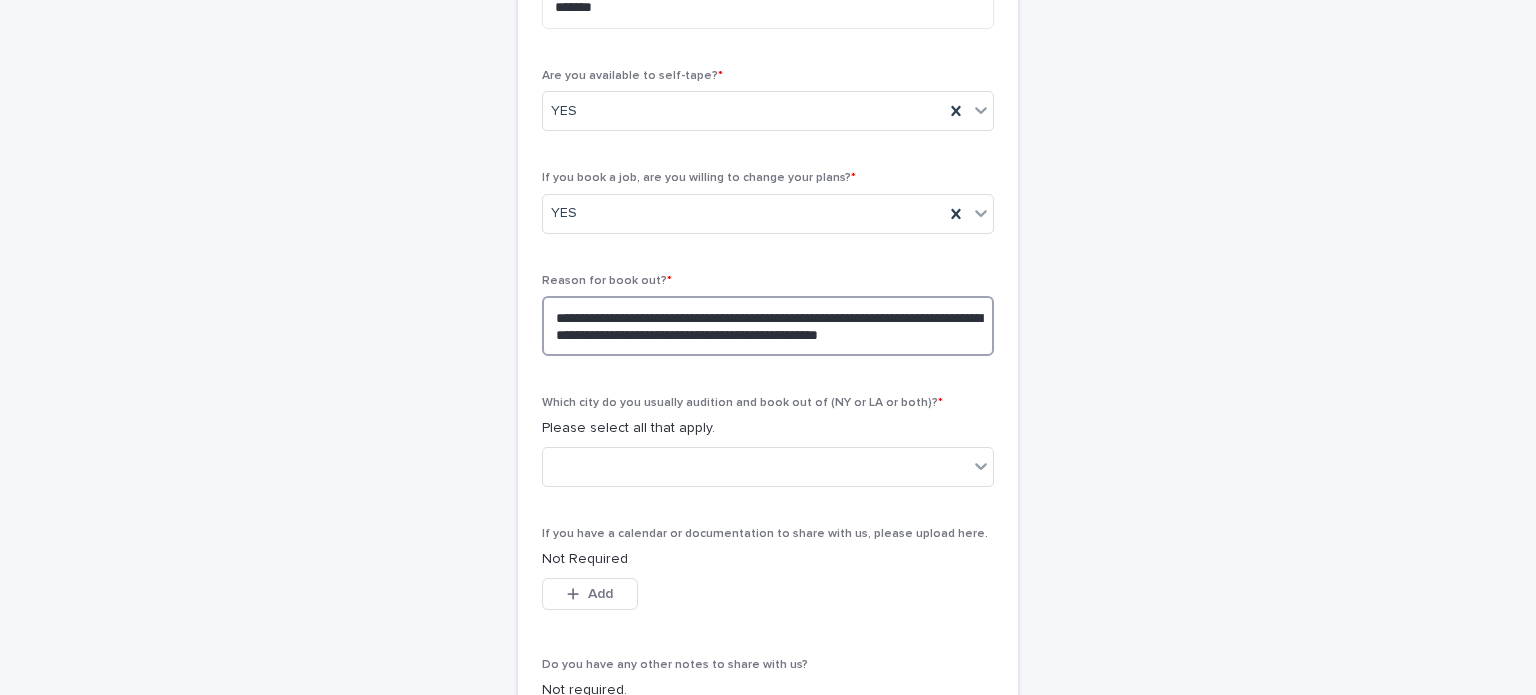 type on "**********" 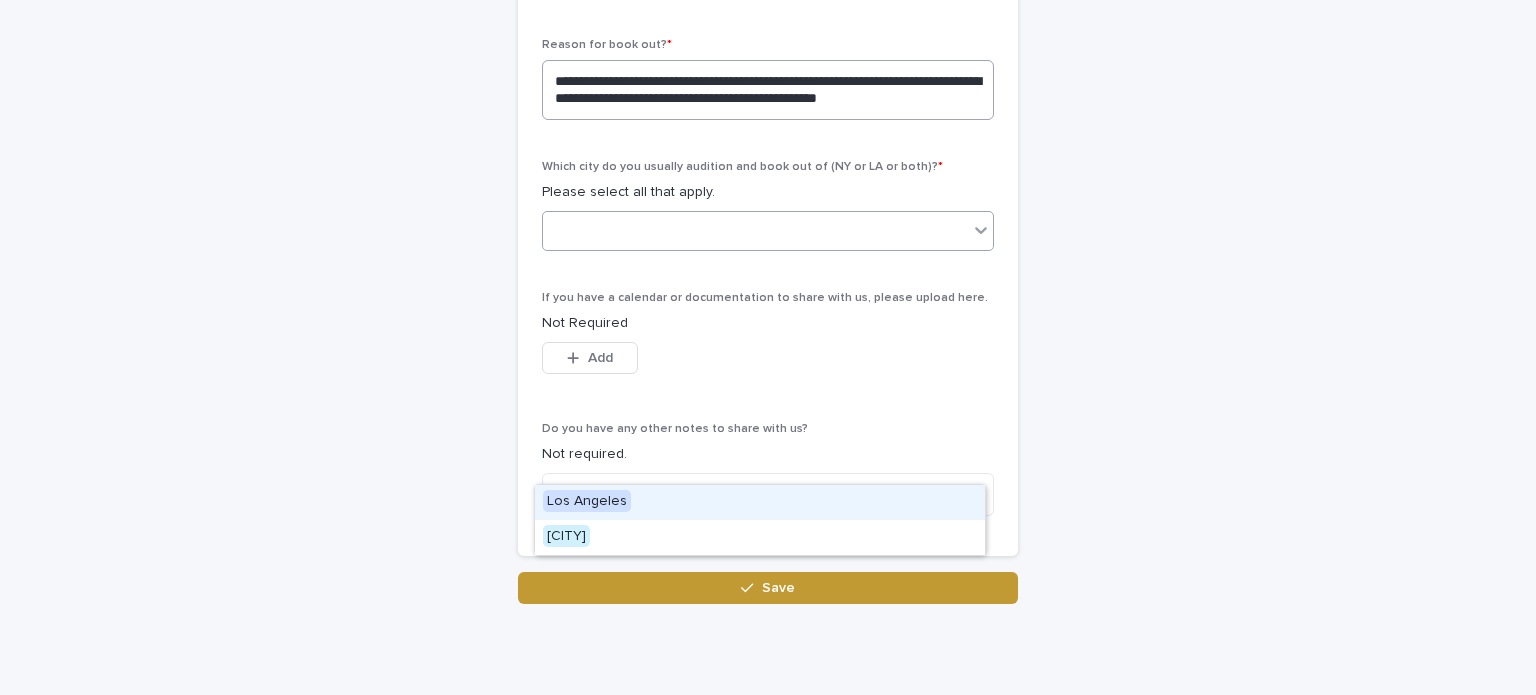 scroll, scrollTop: 956, scrollLeft: 0, axis: vertical 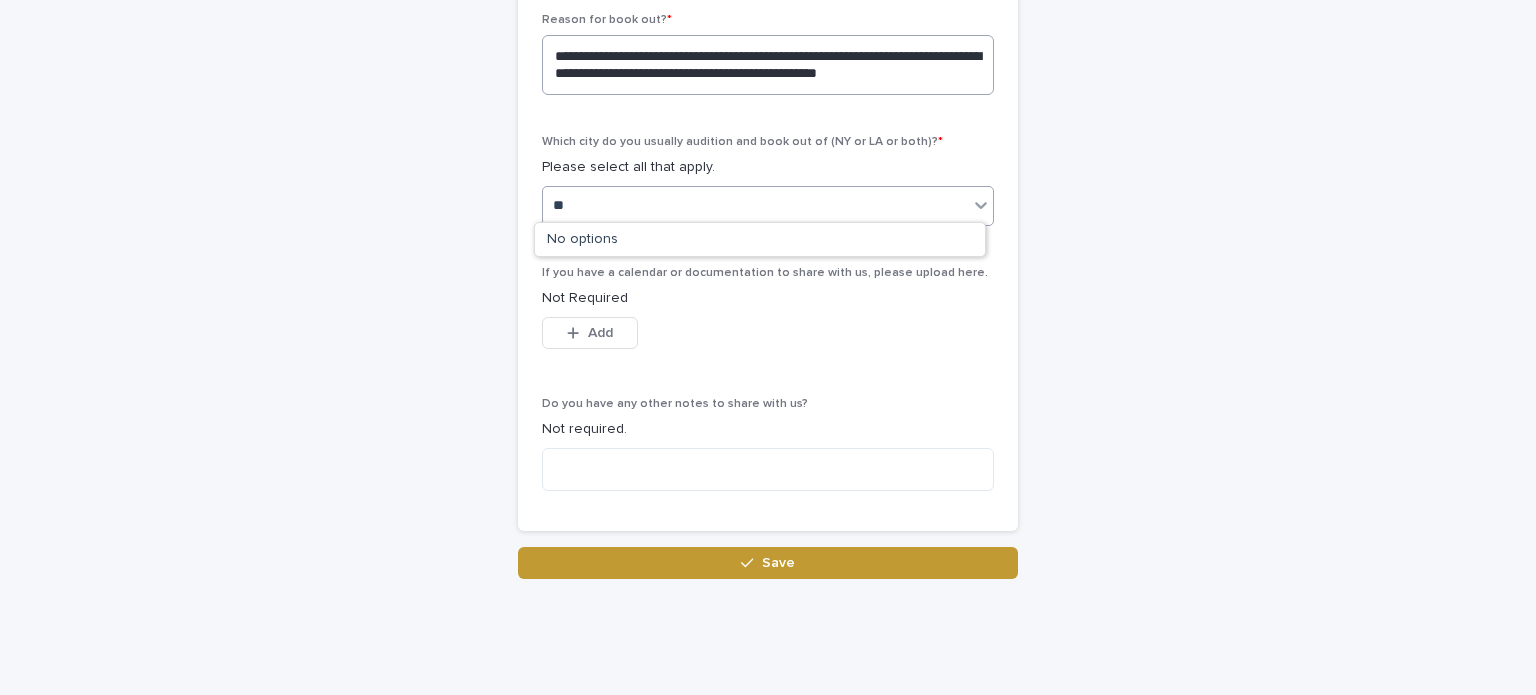 type on "*" 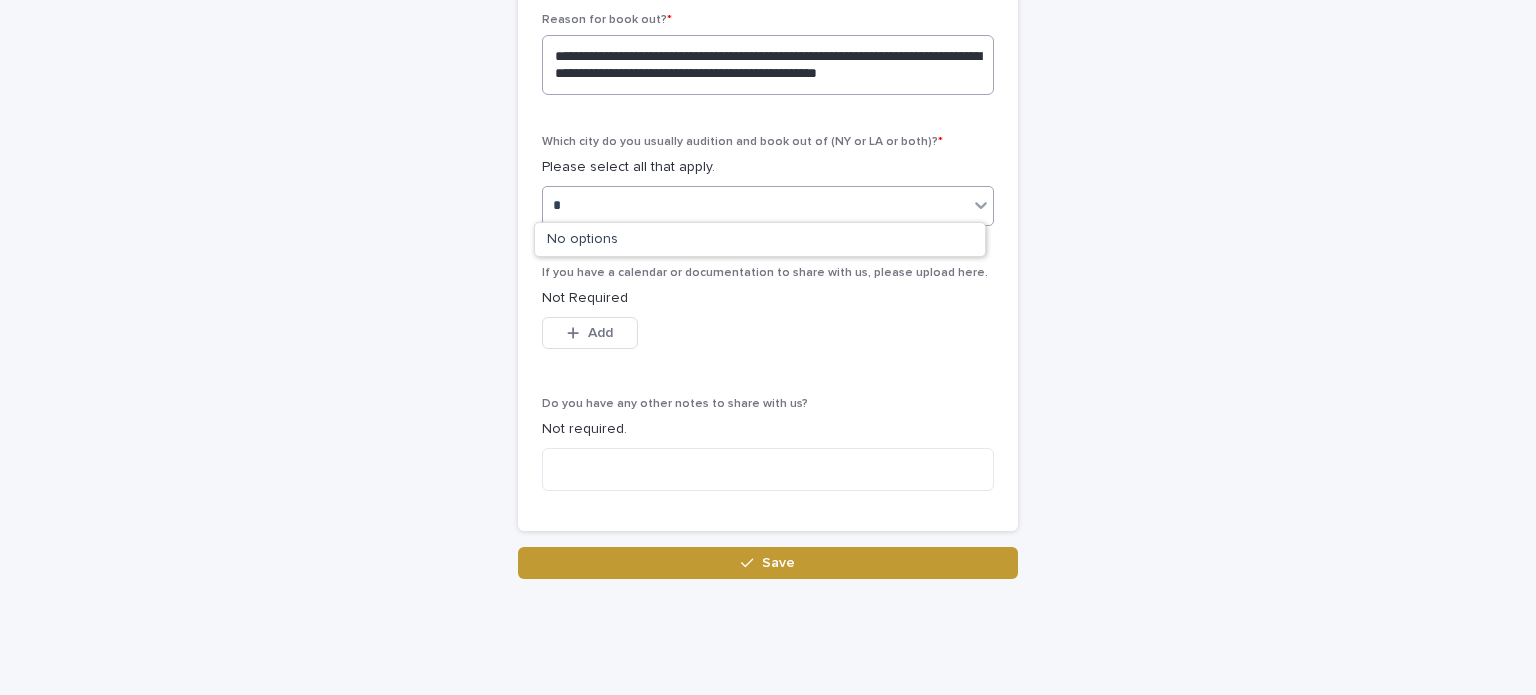 type 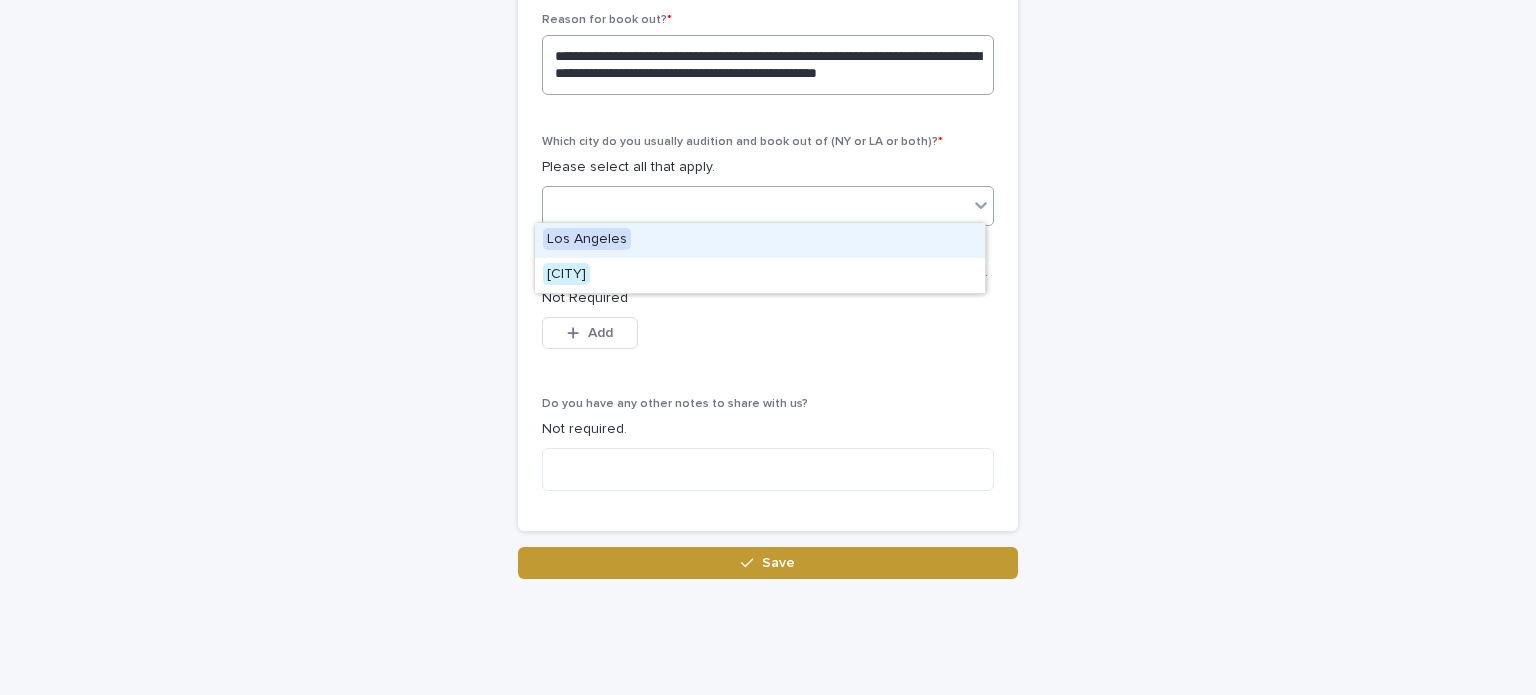 click on "Los Angeles" at bounding box center [760, 240] 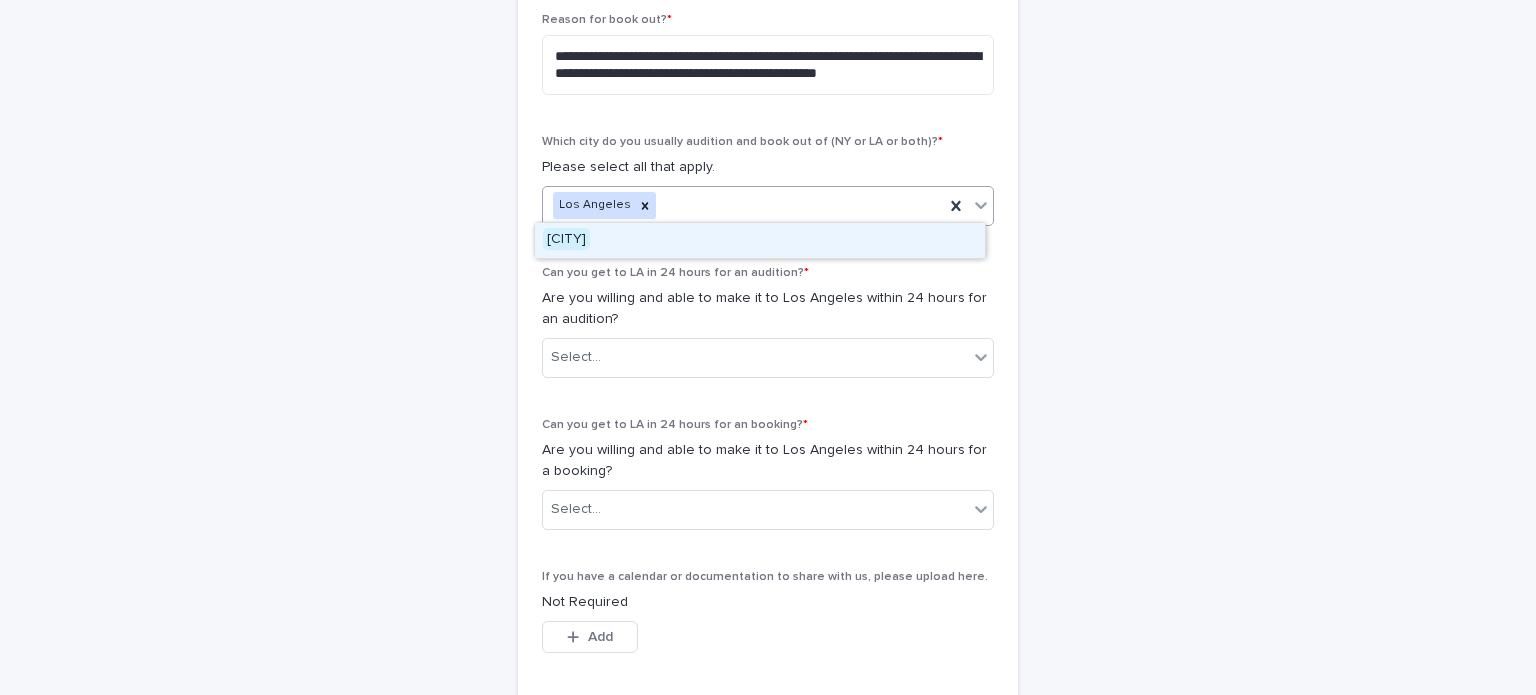click on "[CITY]" at bounding box center (760, 240) 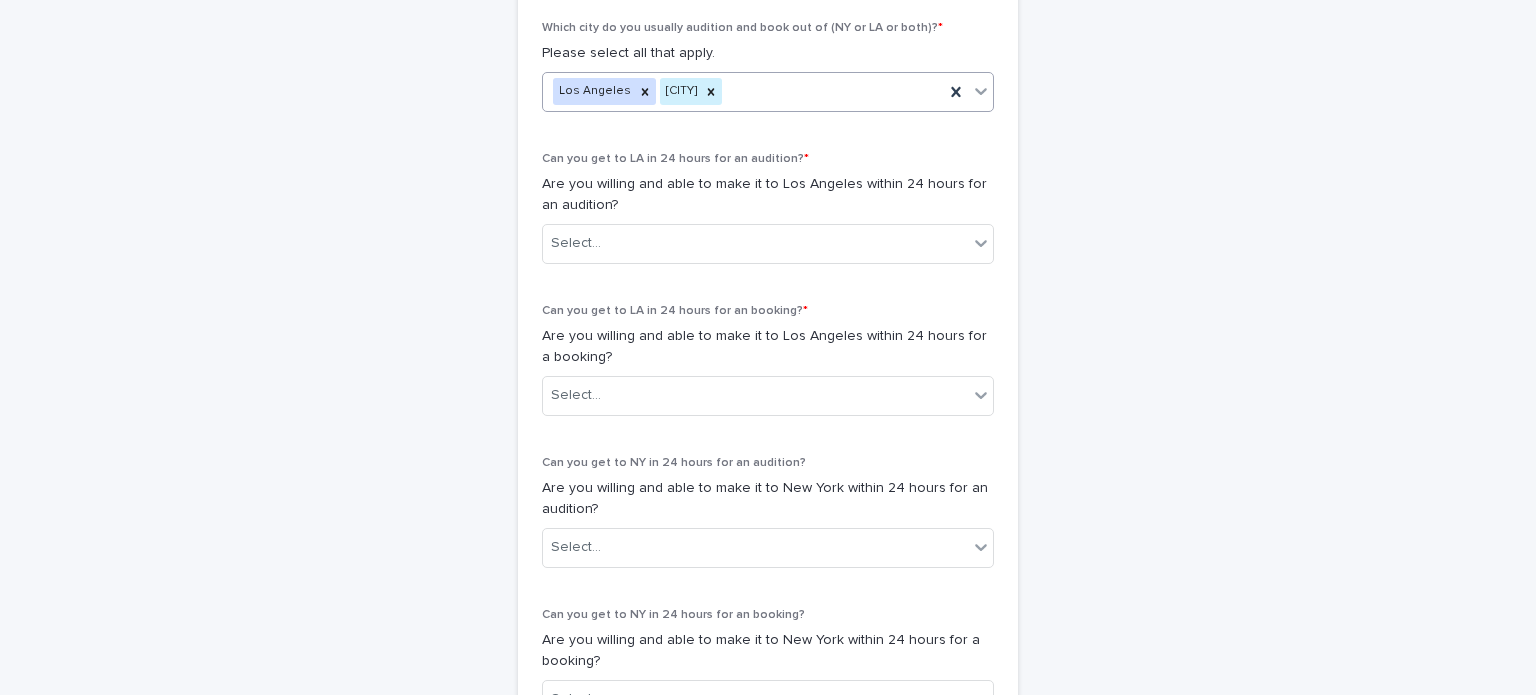 scroll, scrollTop: 1084, scrollLeft: 0, axis: vertical 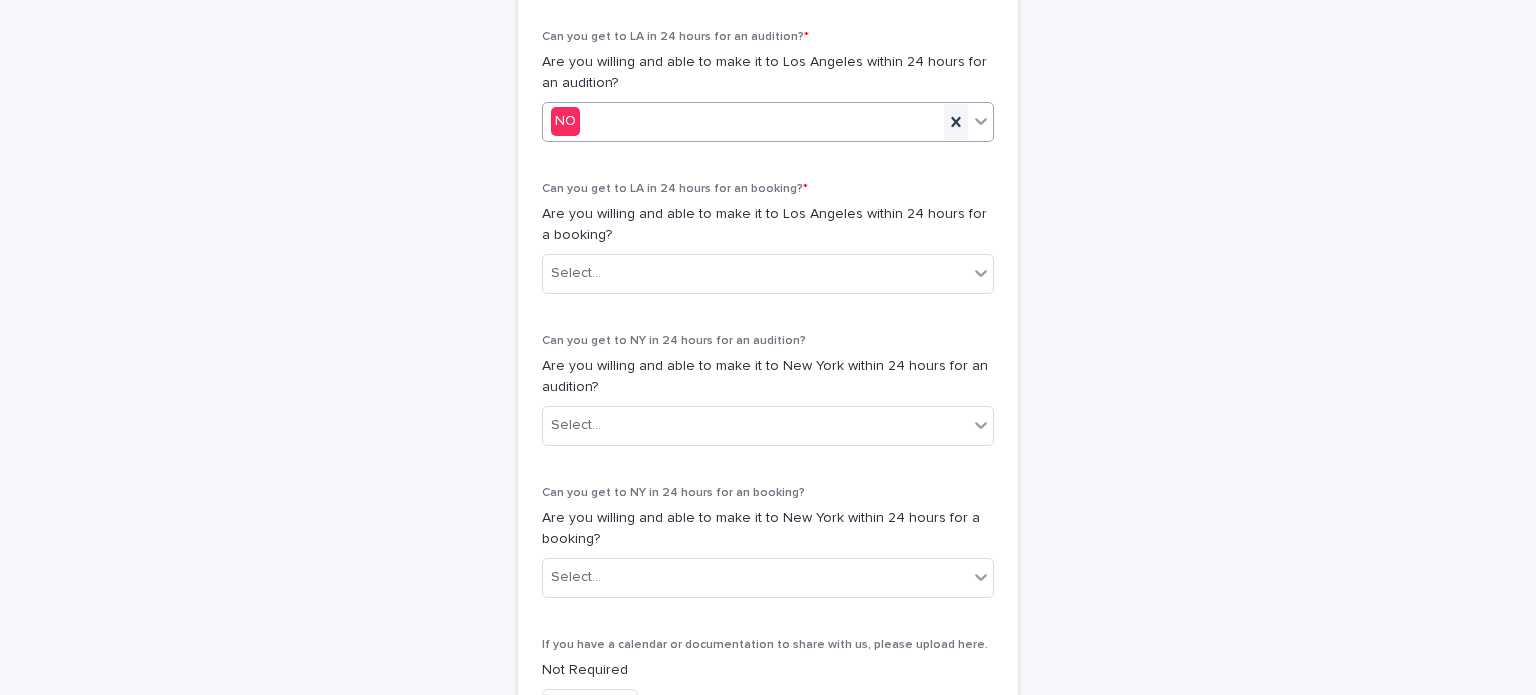 click 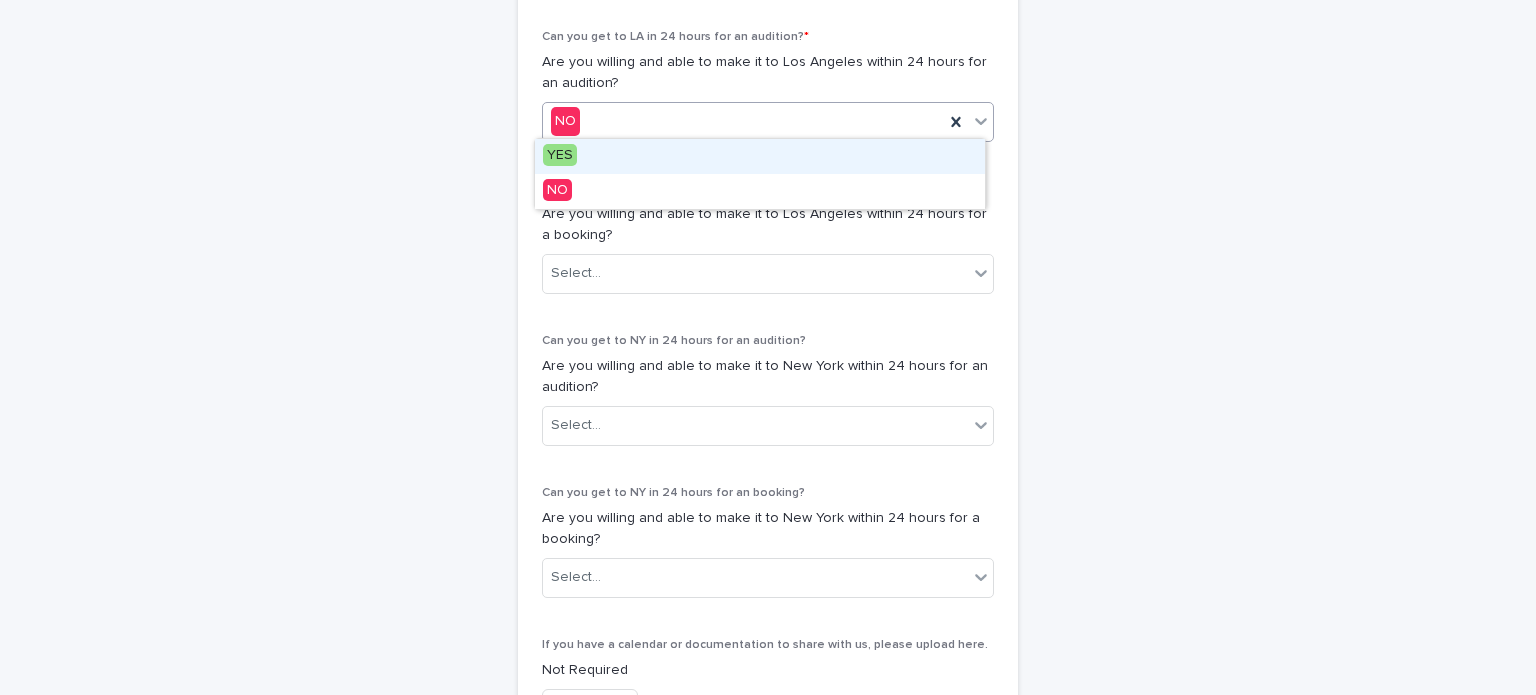 click on "YES" at bounding box center (560, 155) 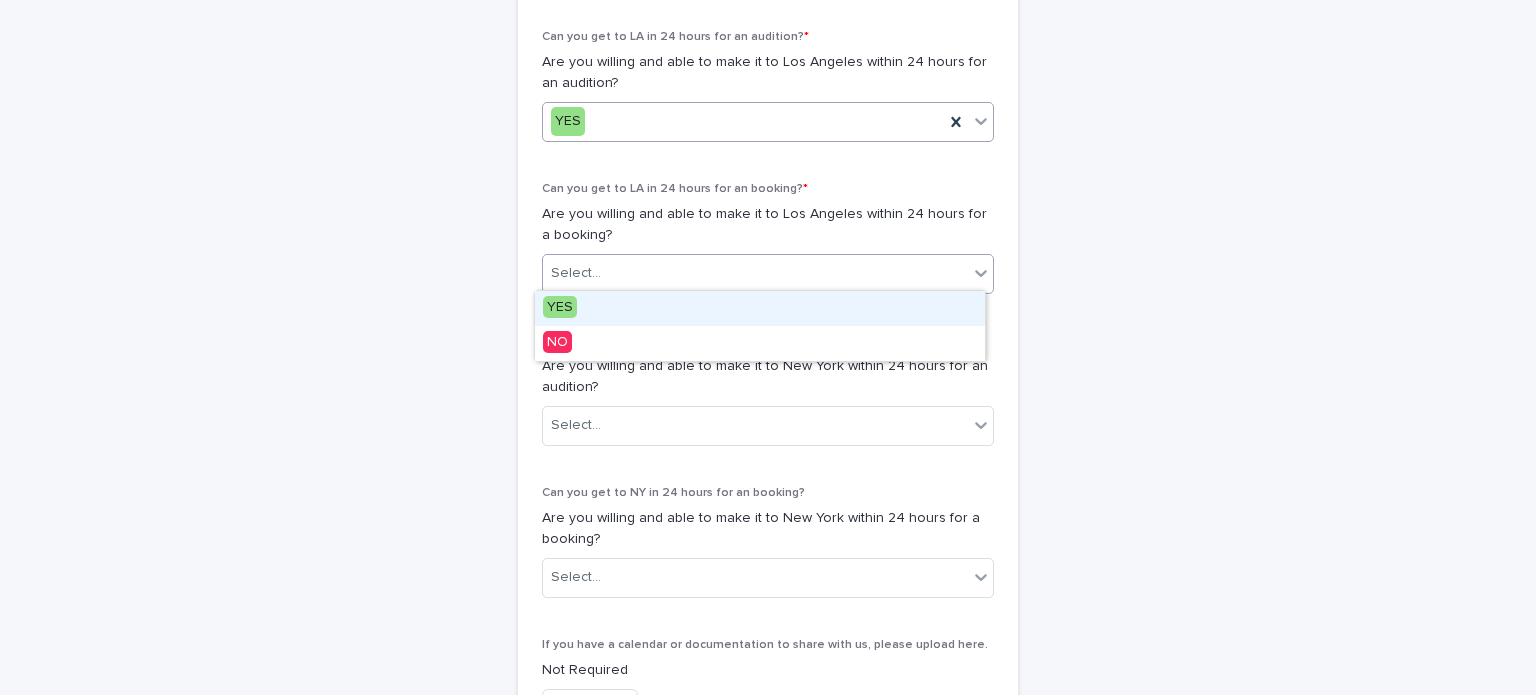 click on "YES" at bounding box center (760, 308) 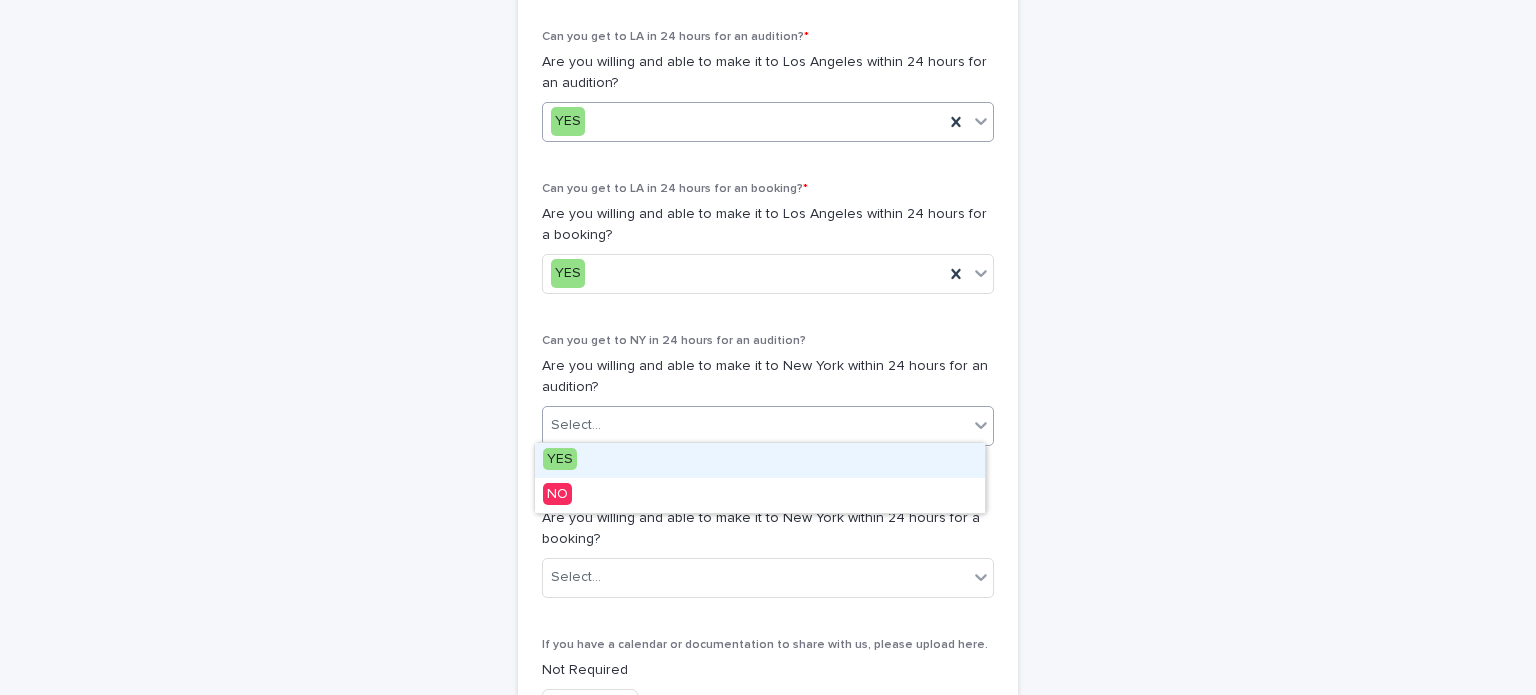 click on "YES" at bounding box center (560, 459) 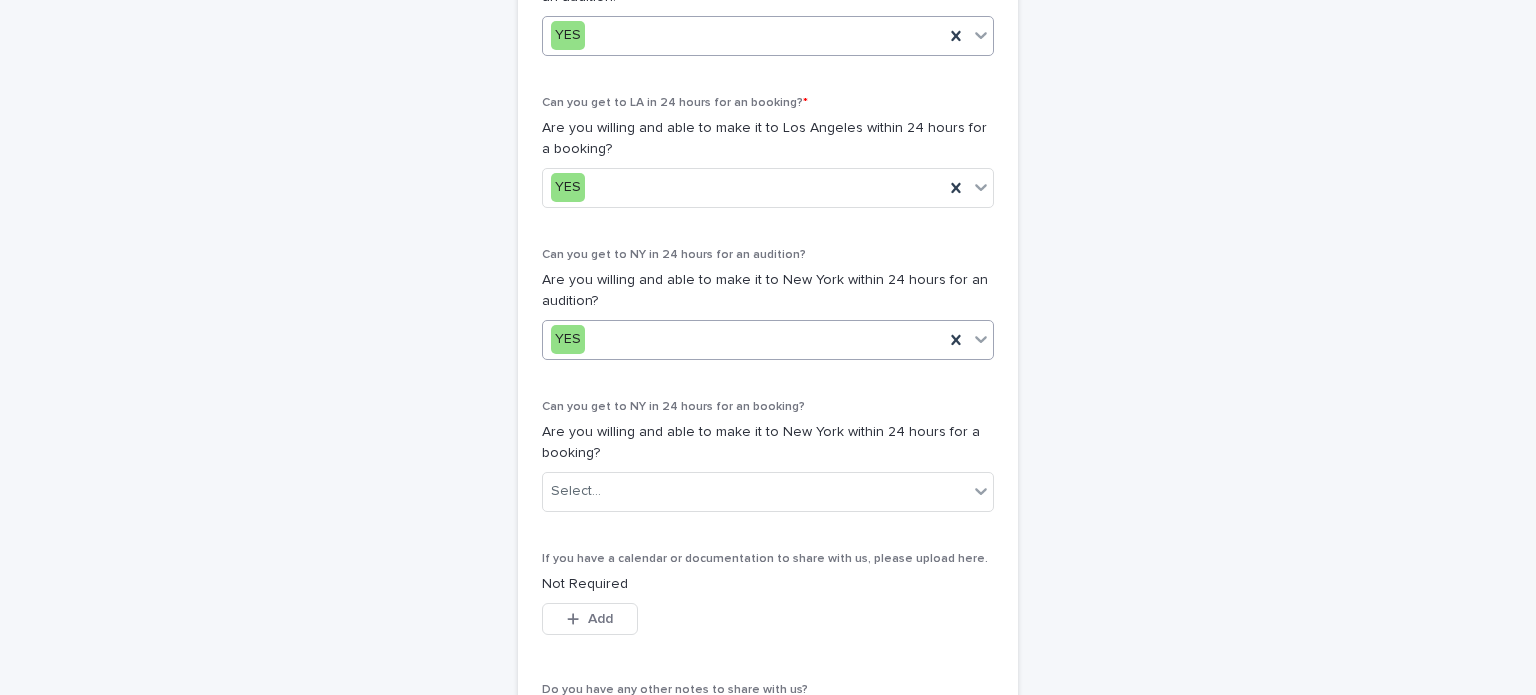 scroll, scrollTop: 1406, scrollLeft: 0, axis: vertical 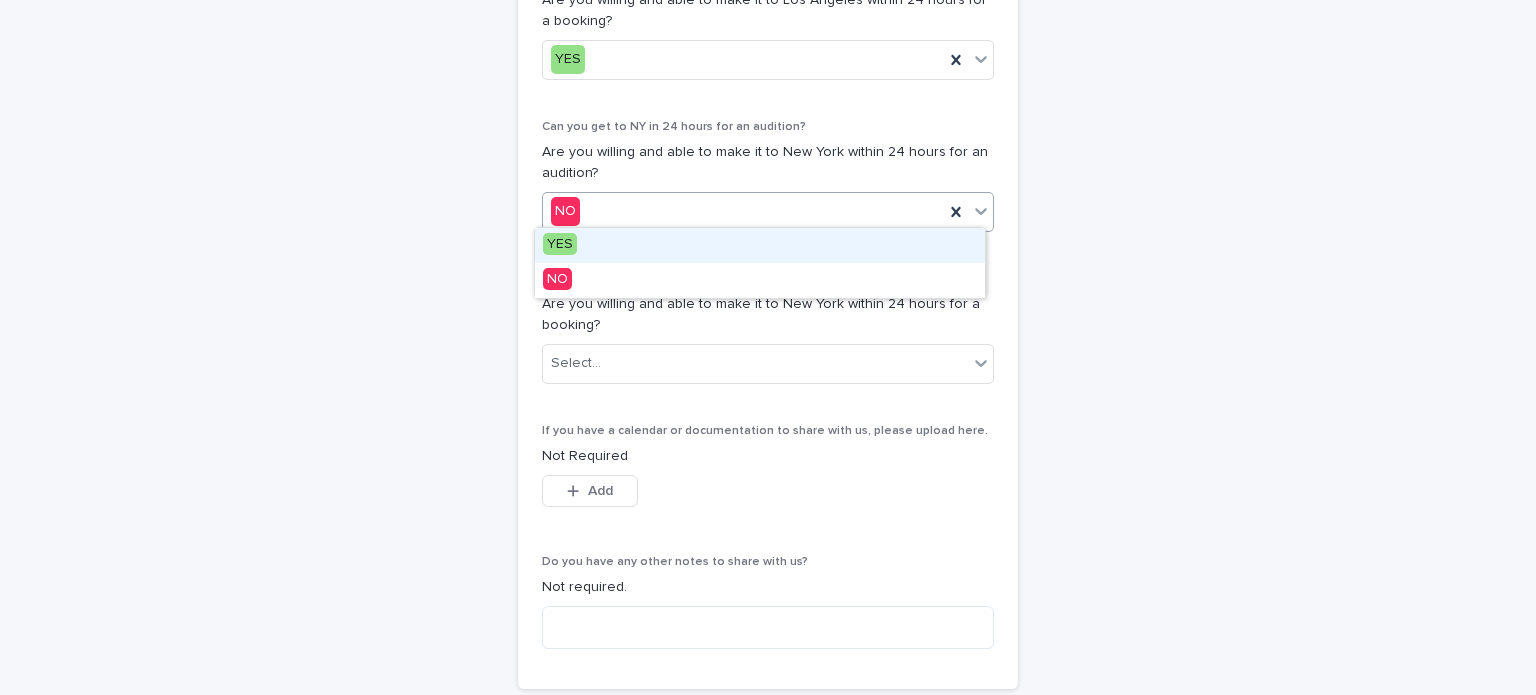 click on "YES" at bounding box center [560, 244] 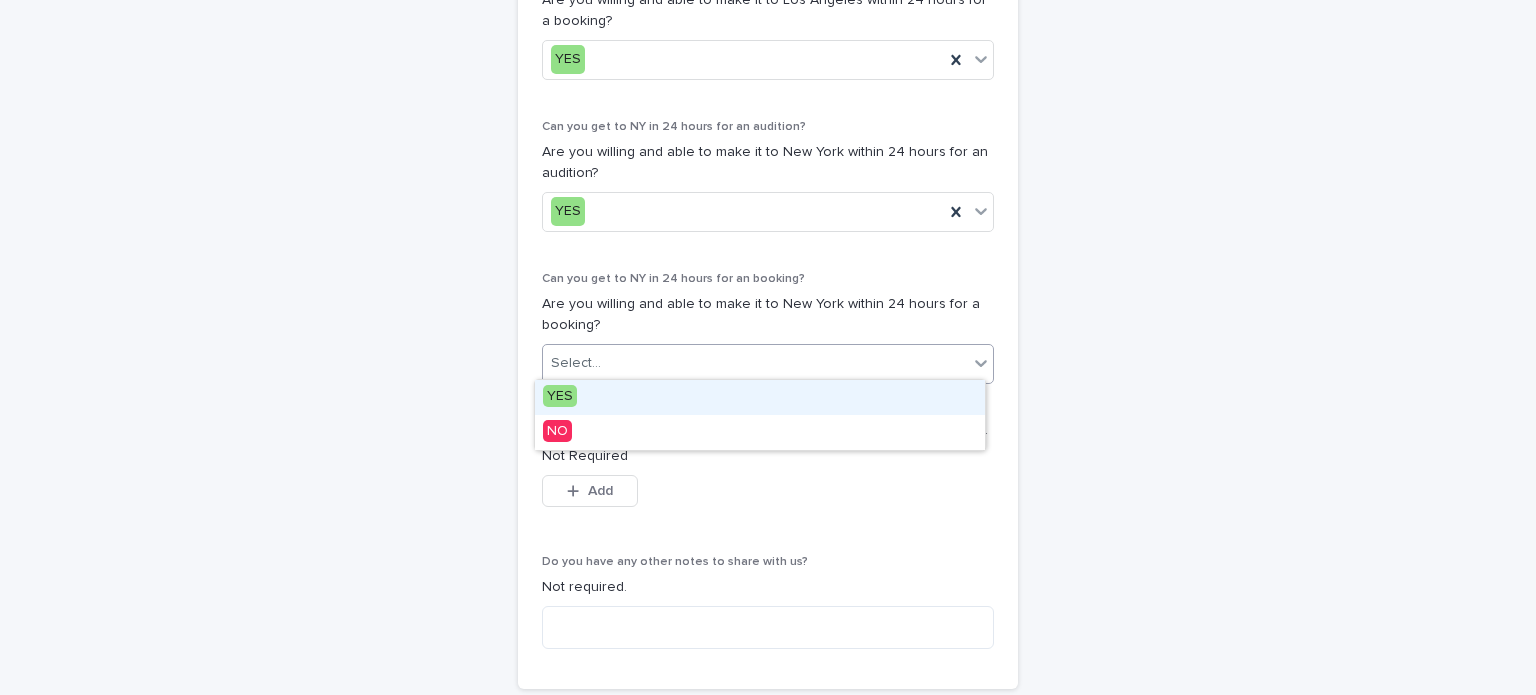 click on "YES" at bounding box center [560, 396] 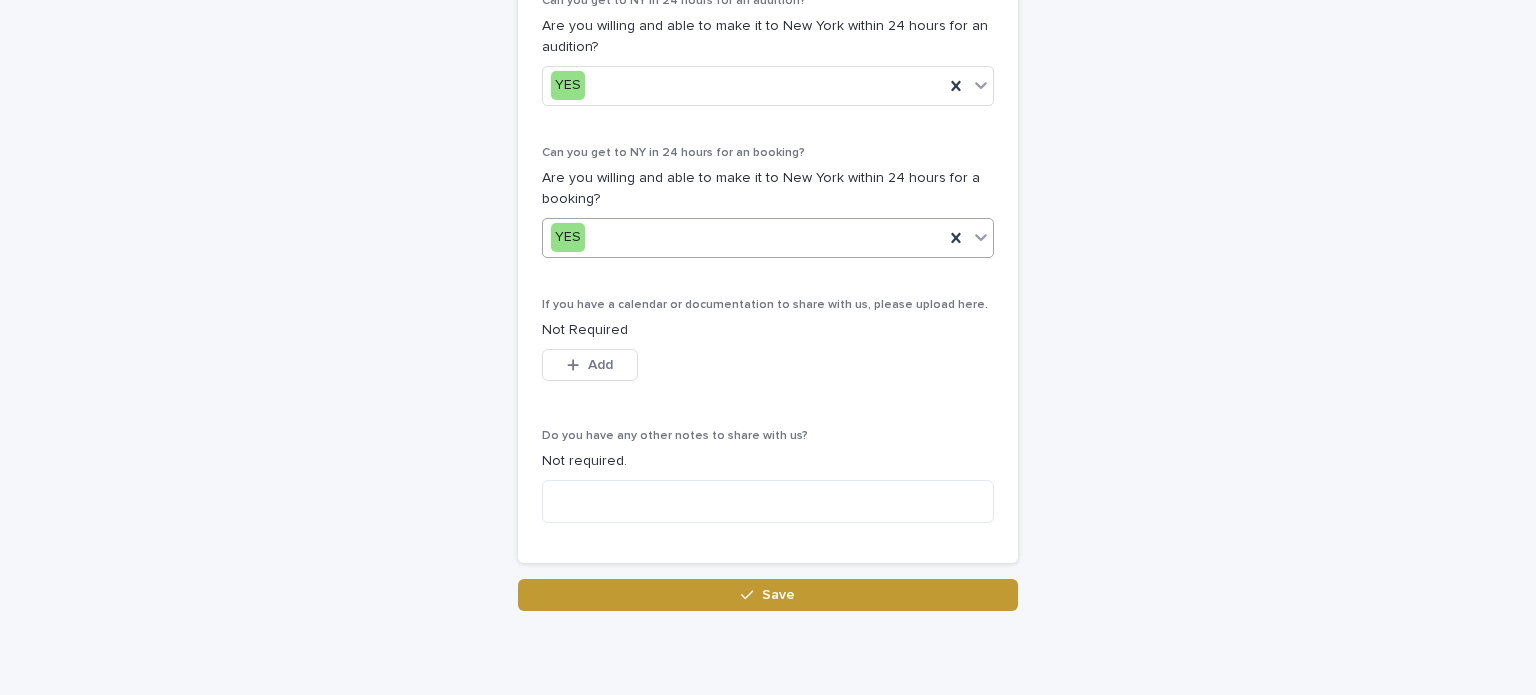 scroll, scrollTop: 1586, scrollLeft: 0, axis: vertical 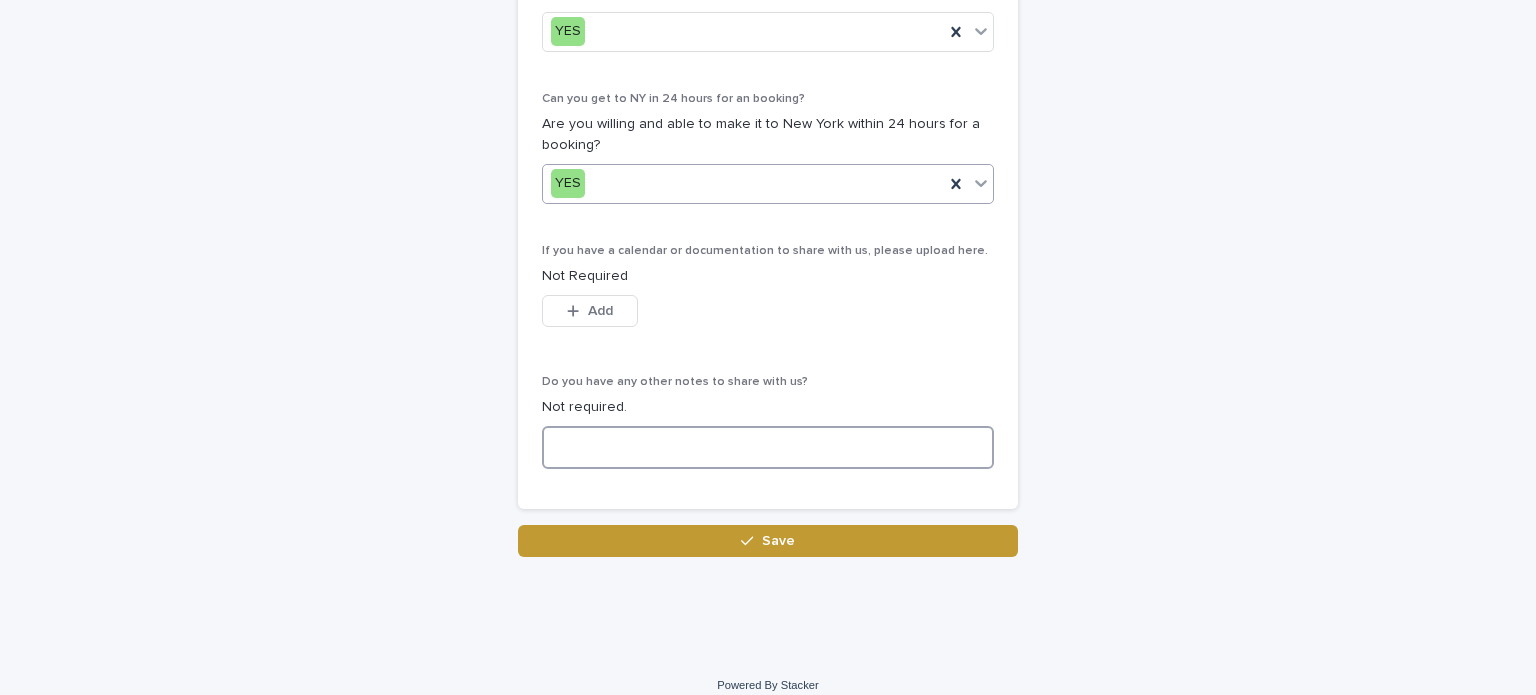 click at bounding box center (768, 447) 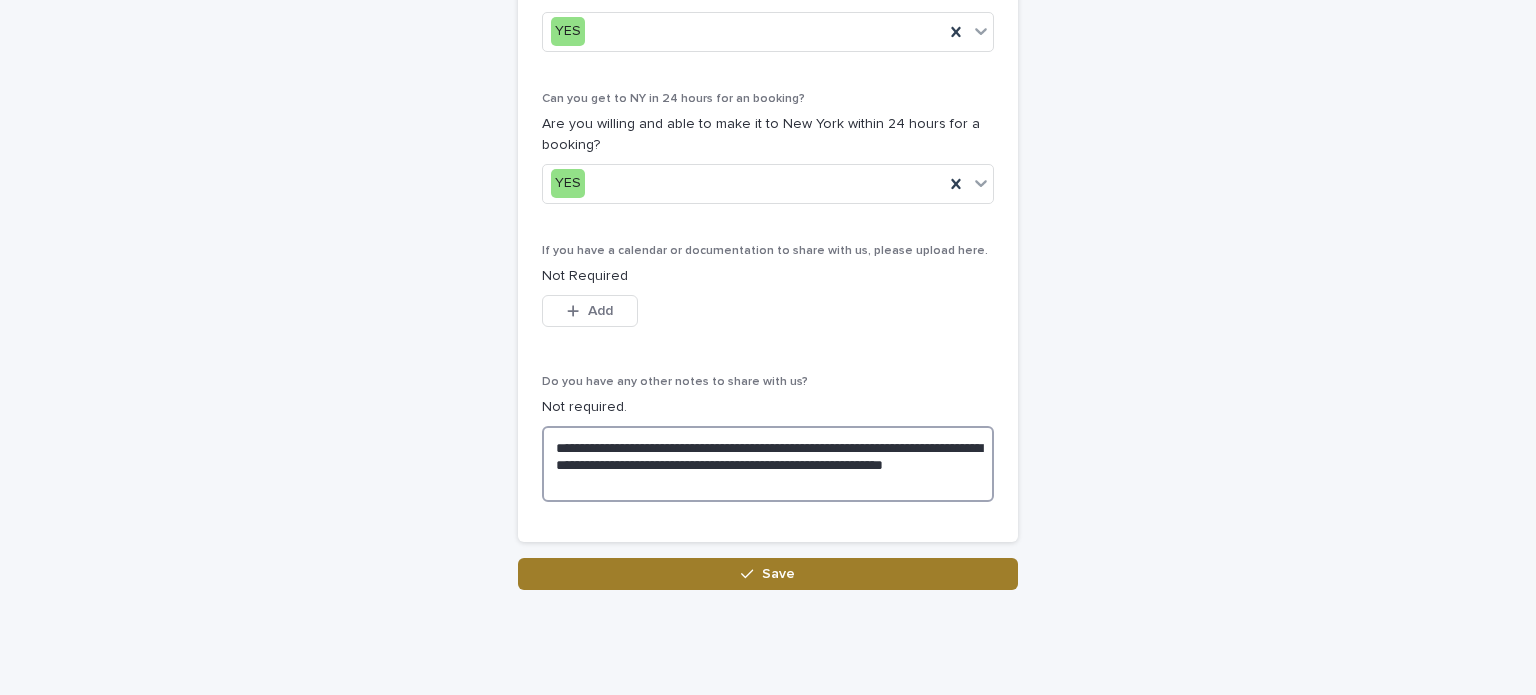 type on "**********" 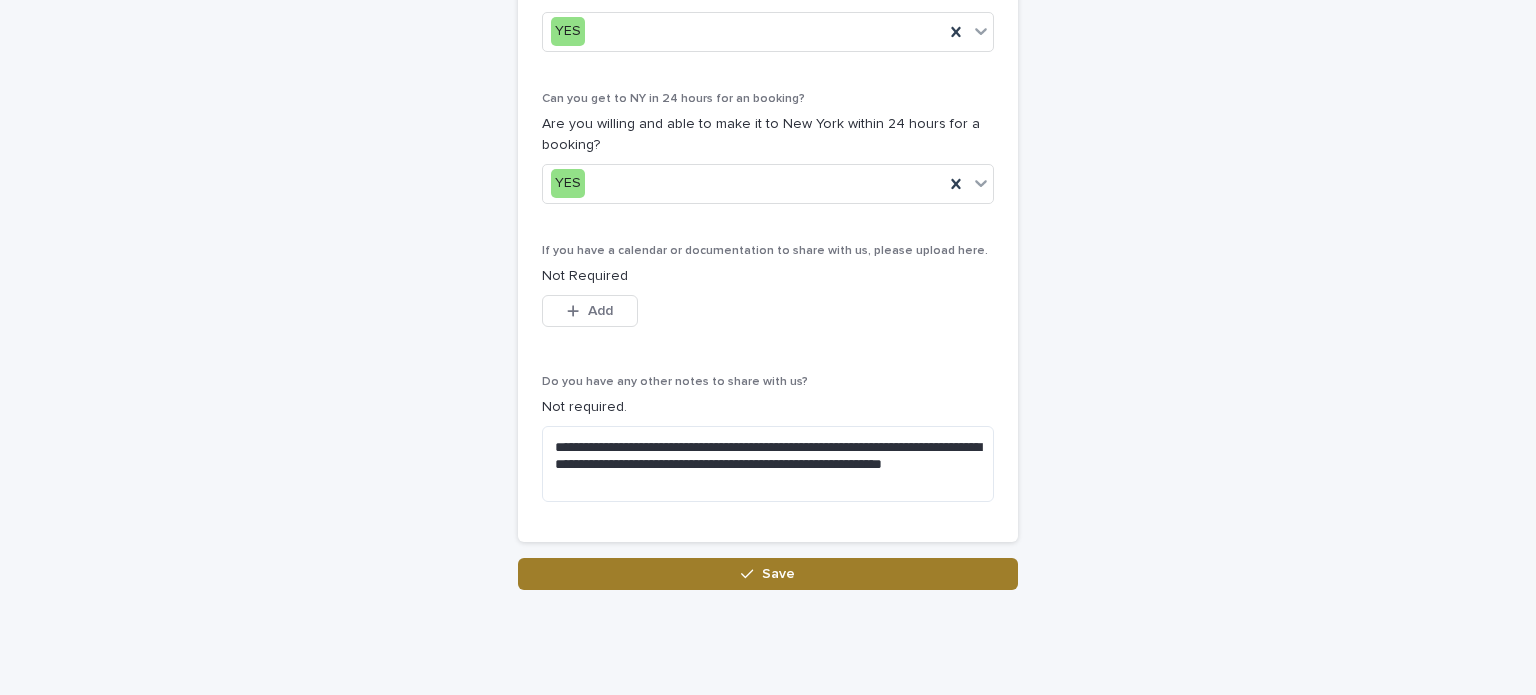 click on "Save" at bounding box center (768, 574) 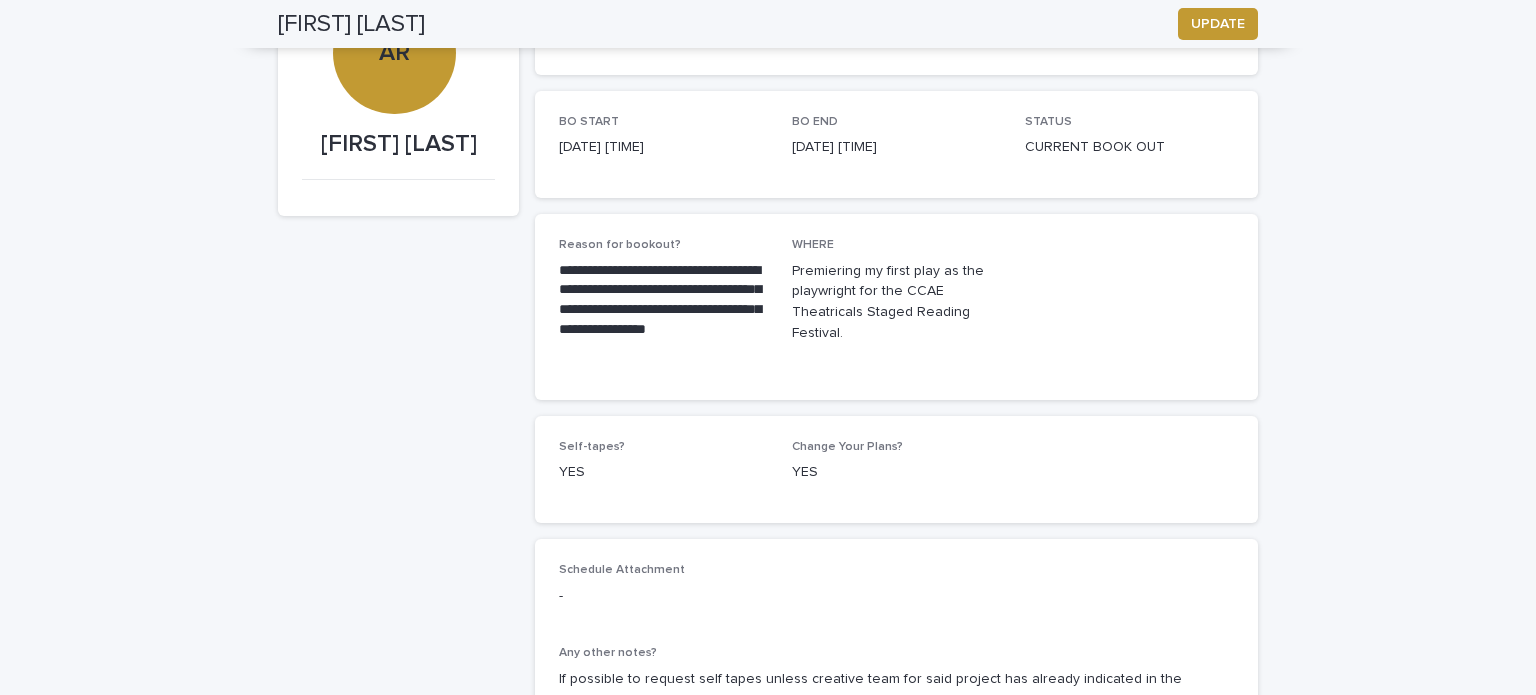 scroll, scrollTop: 0, scrollLeft: 0, axis: both 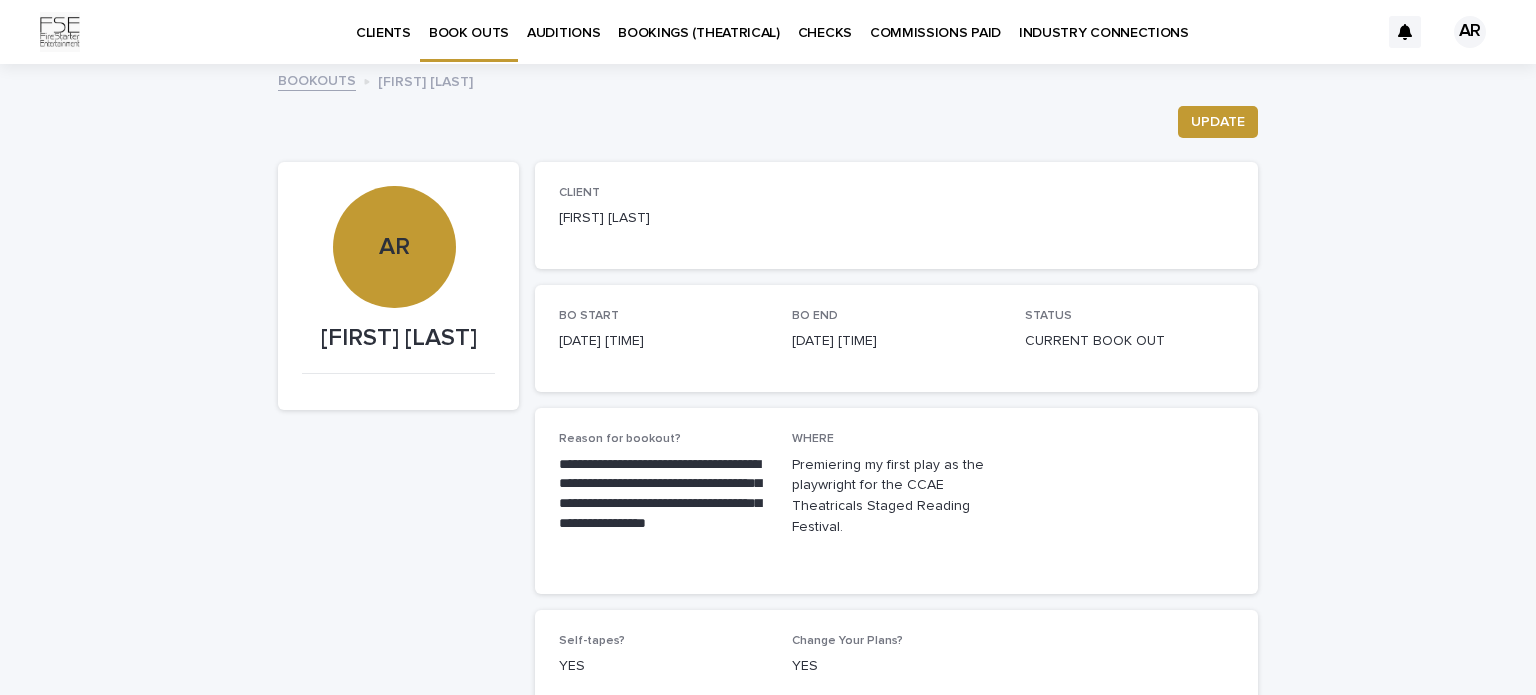 click on "BOOK OUTS" at bounding box center (469, 29) 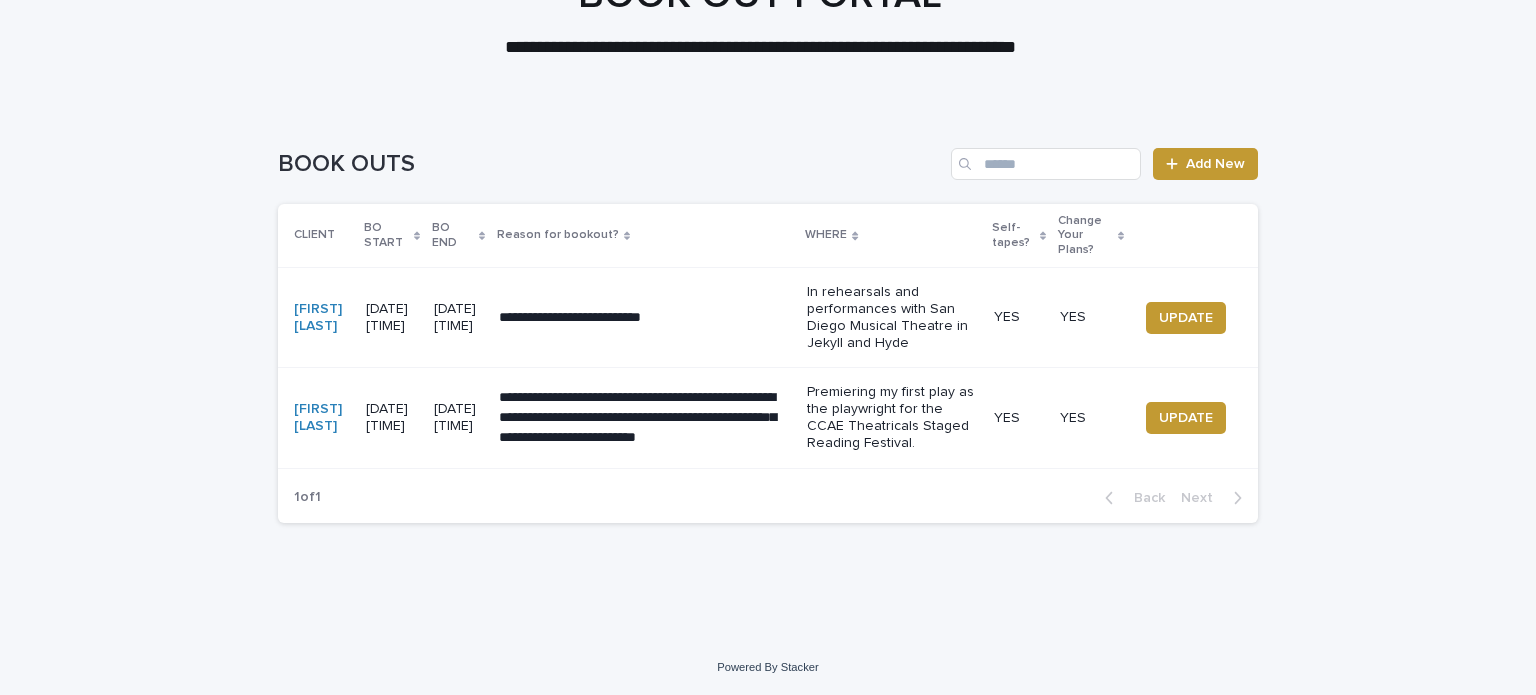 scroll, scrollTop: 189, scrollLeft: 0, axis: vertical 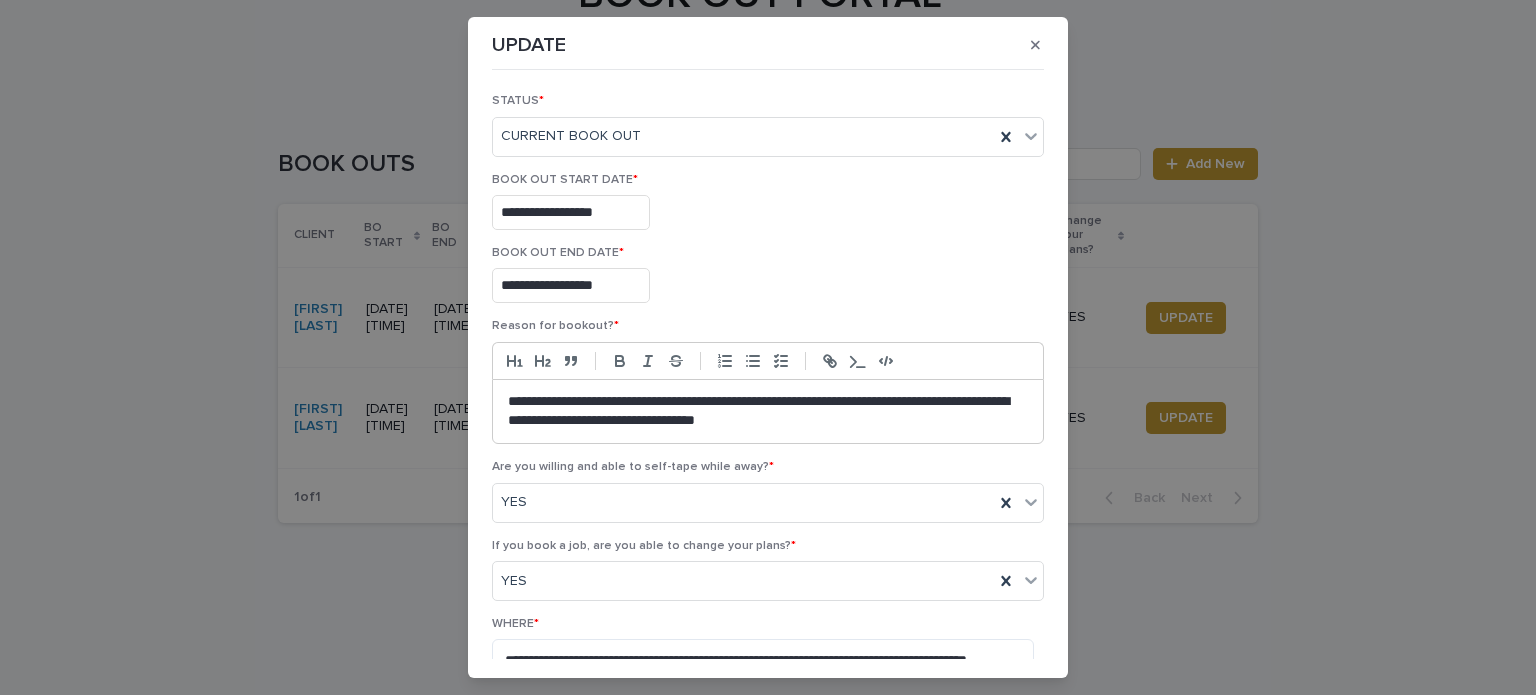 click on "**********" at bounding box center (763, 412) 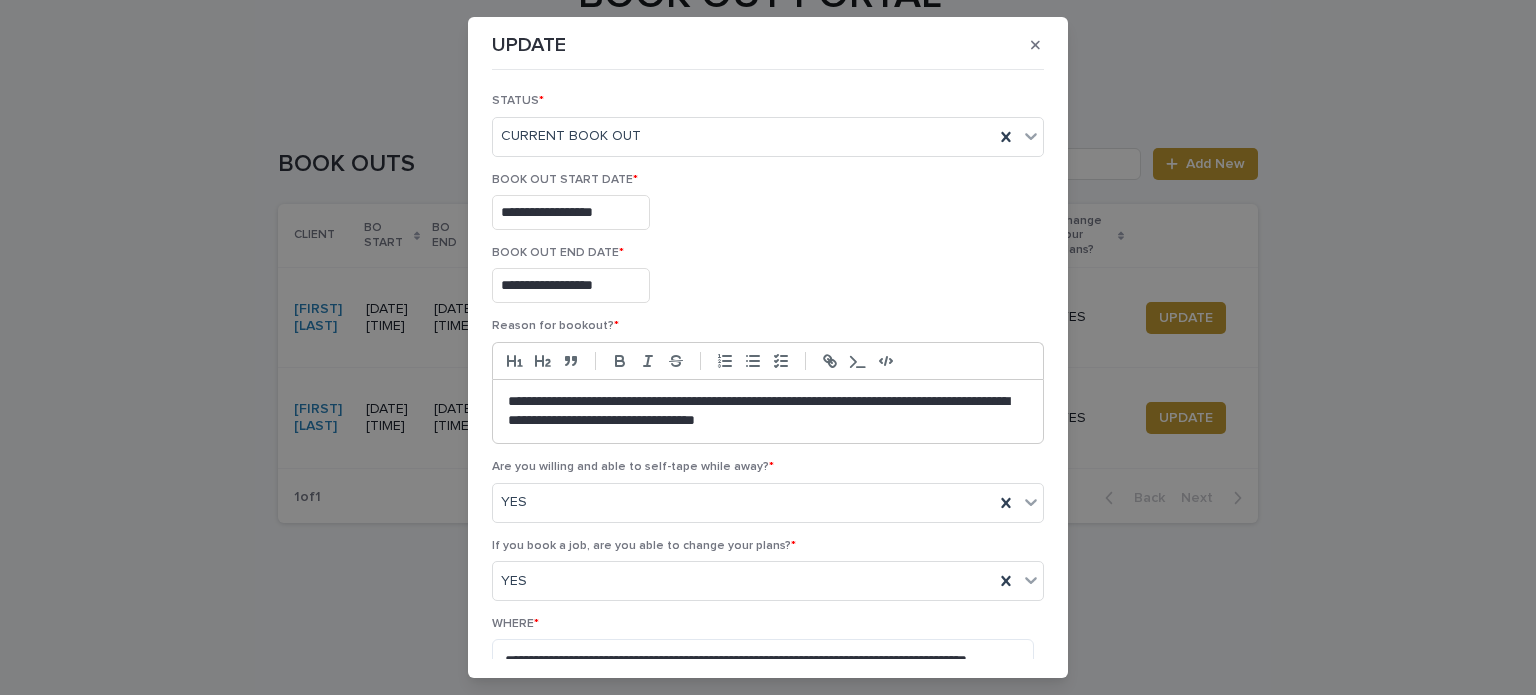 type 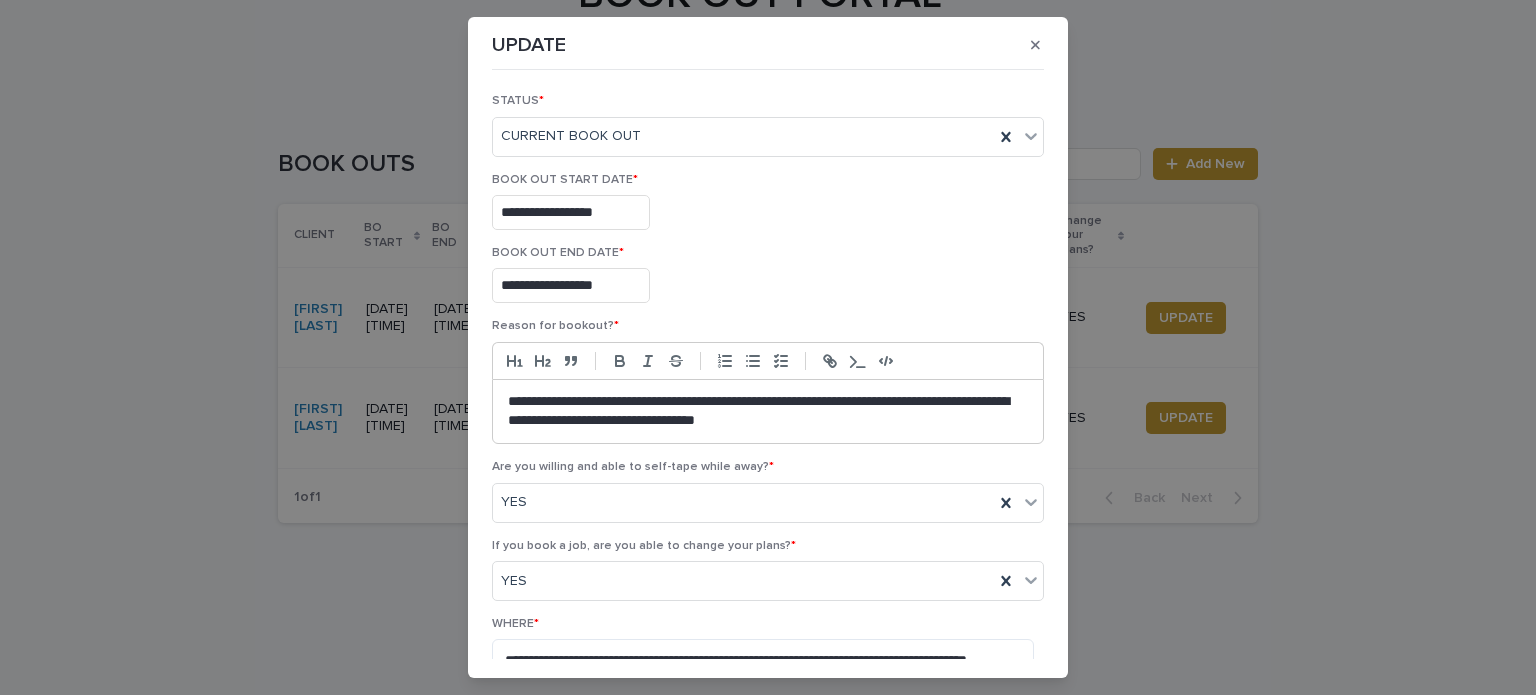 click on "**********" at bounding box center (763, 412) 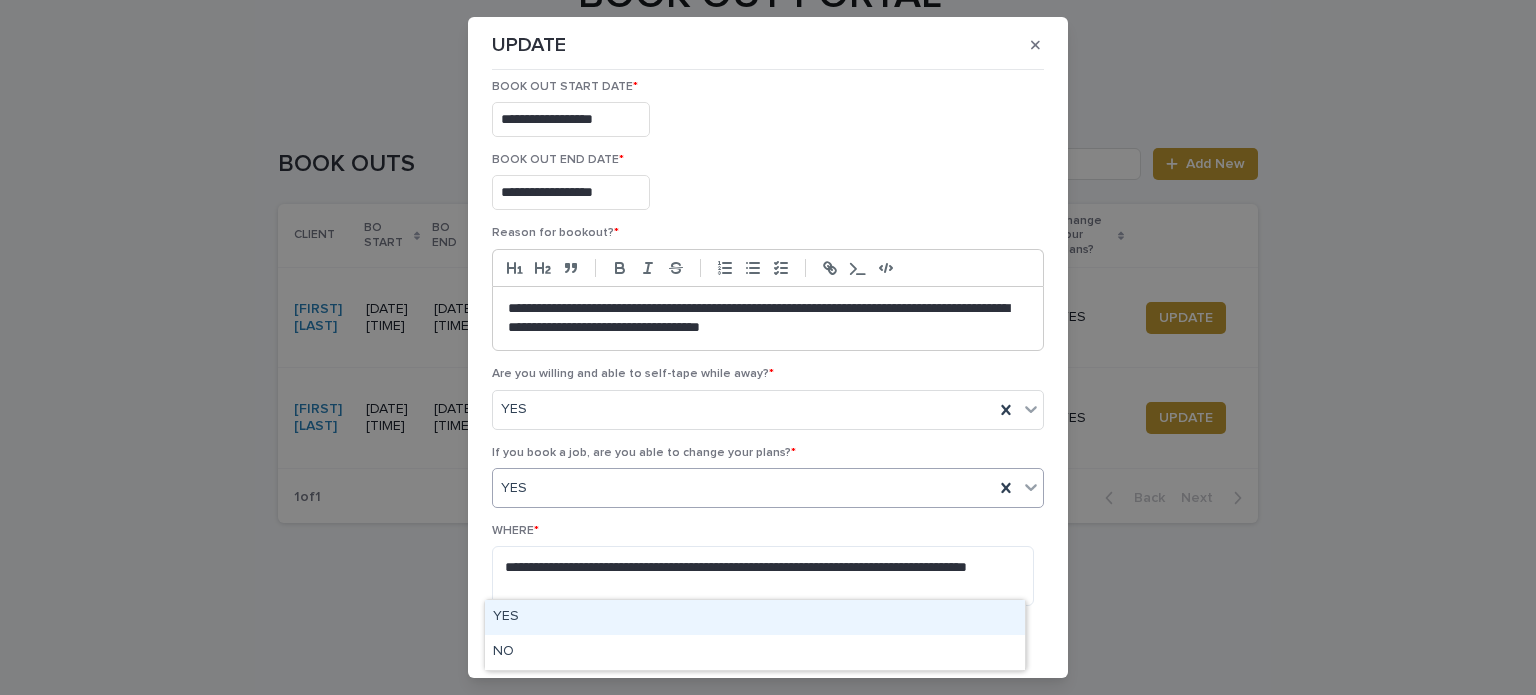 scroll, scrollTop: 0, scrollLeft: 0, axis: both 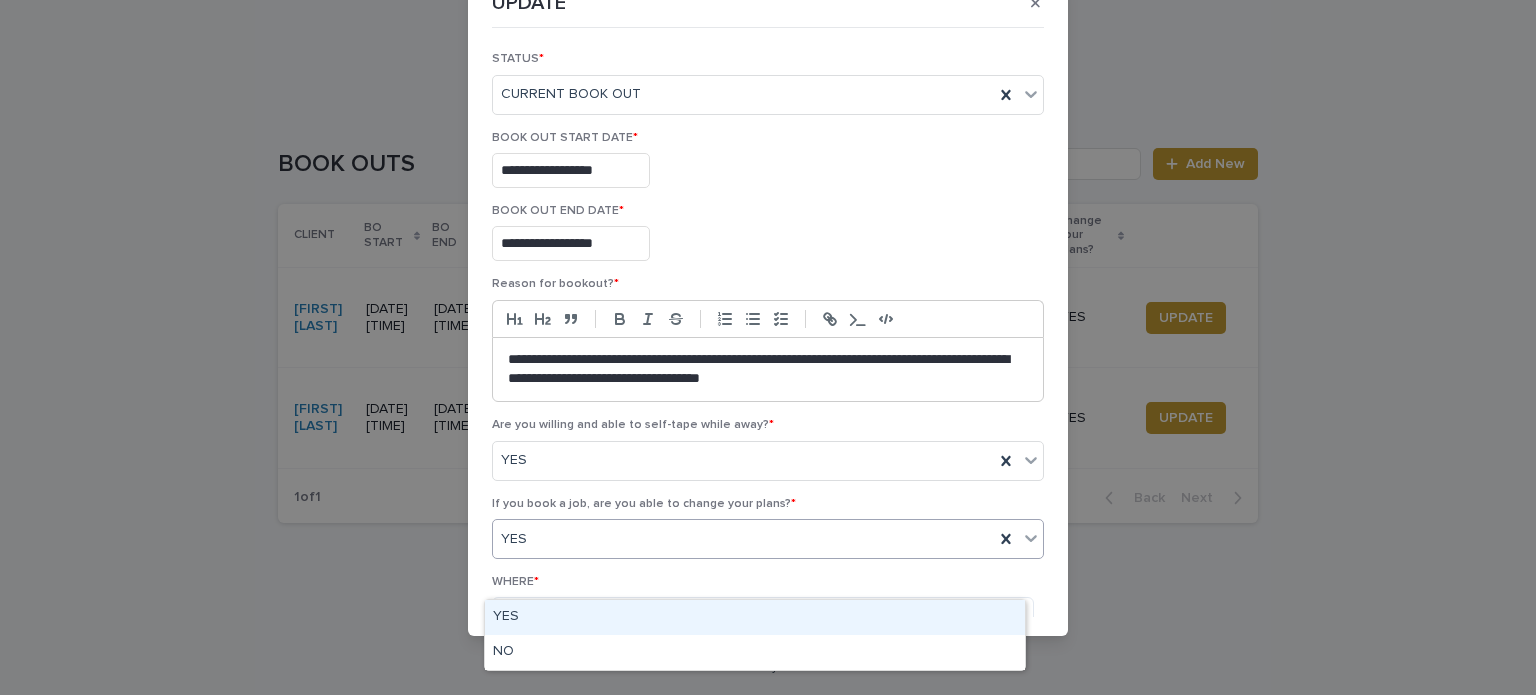 click on "YES" at bounding box center (755, 617) 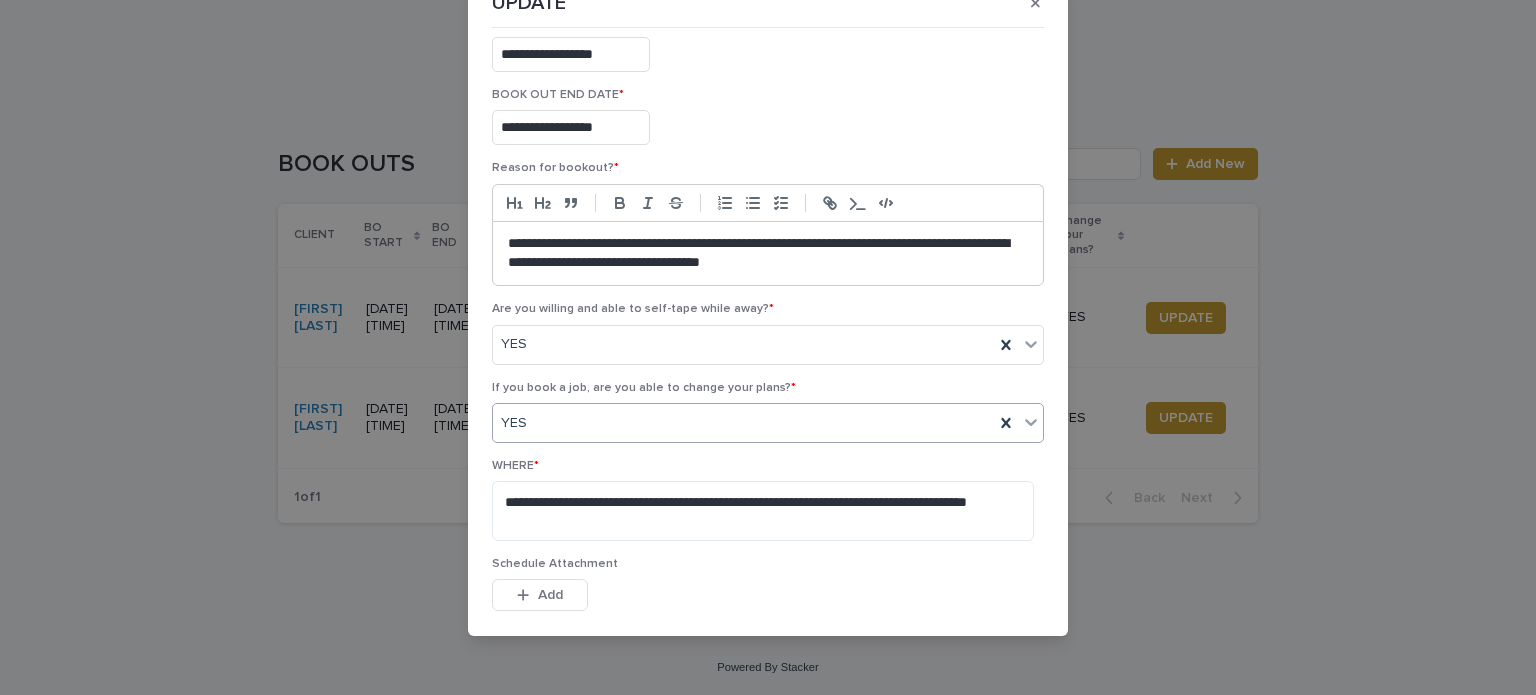scroll, scrollTop: 294, scrollLeft: 0, axis: vertical 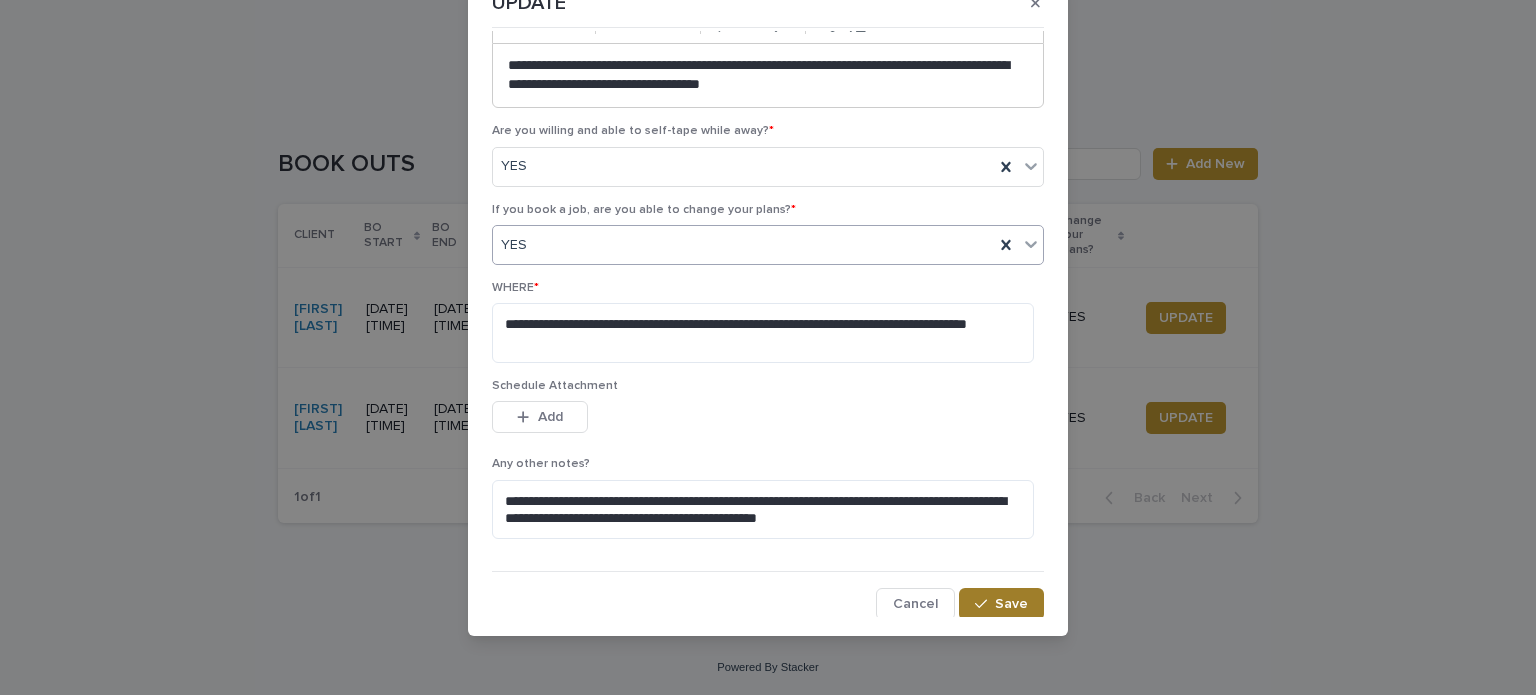 click on "Save" at bounding box center (1011, 604) 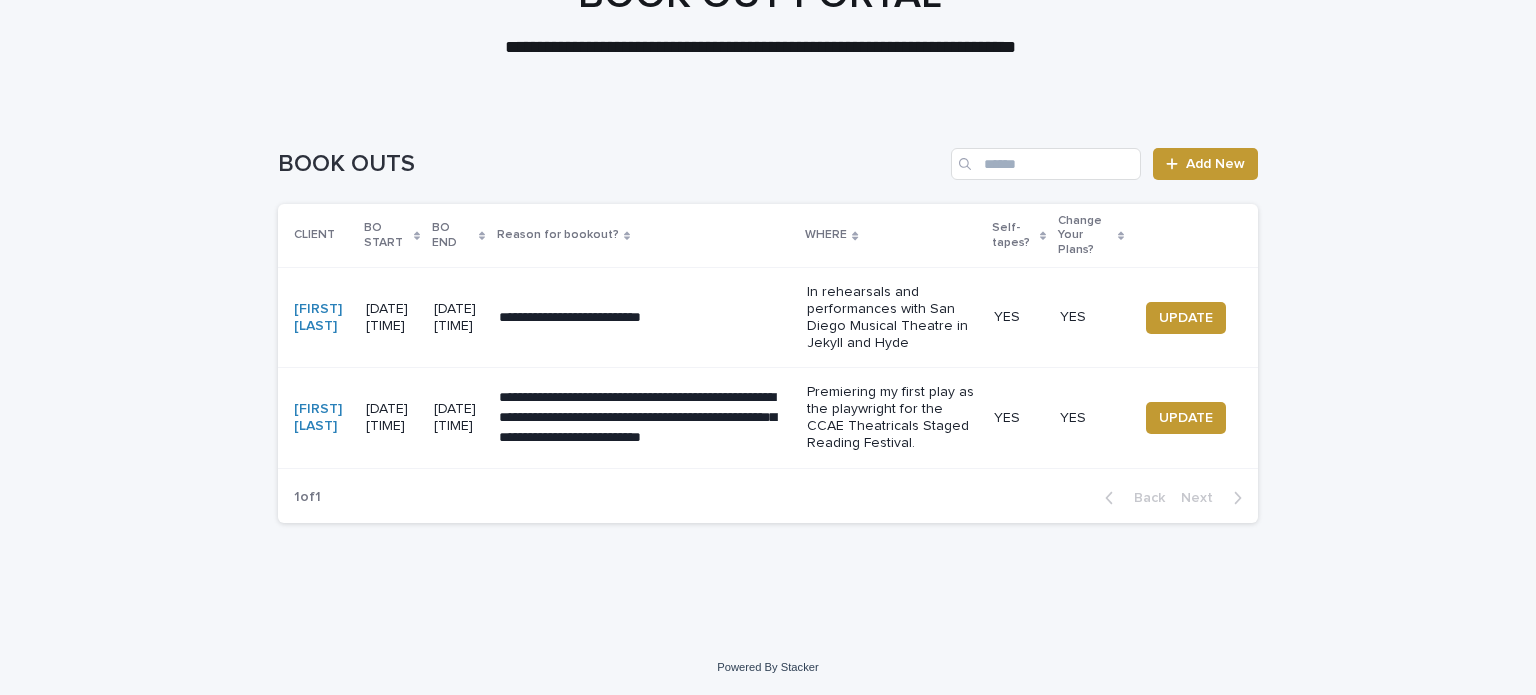 click on "**********" at bounding box center [768, 373] 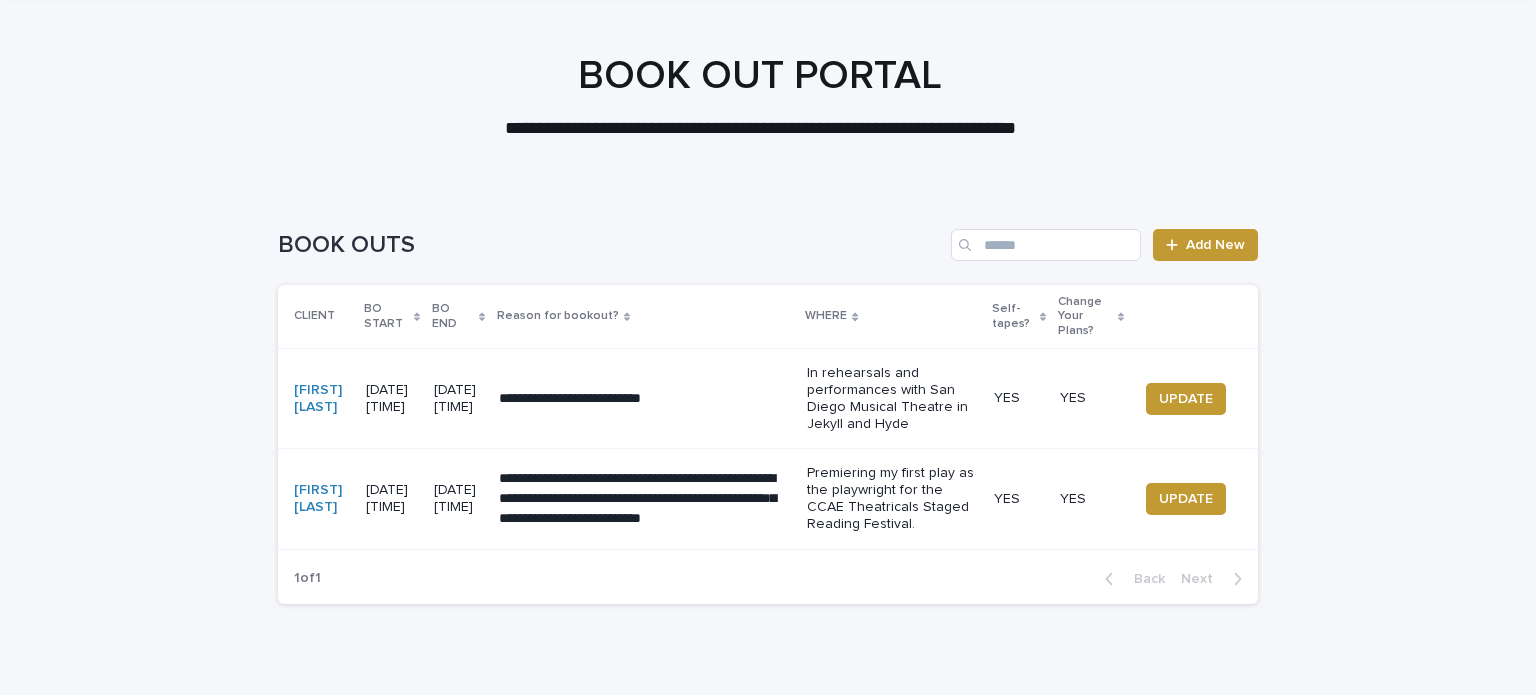 scroll, scrollTop: 0, scrollLeft: 0, axis: both 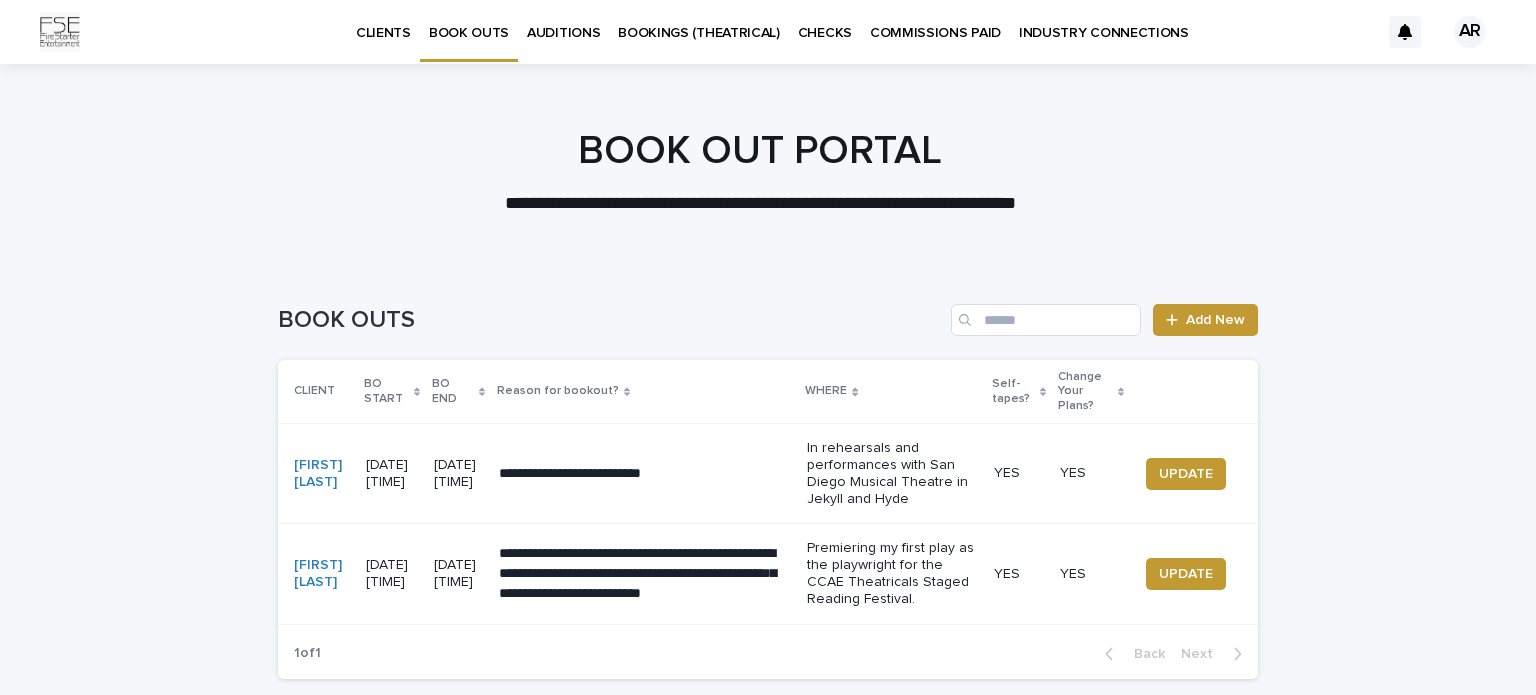 click on "CLIENTS" at bounding box center [383, 21] 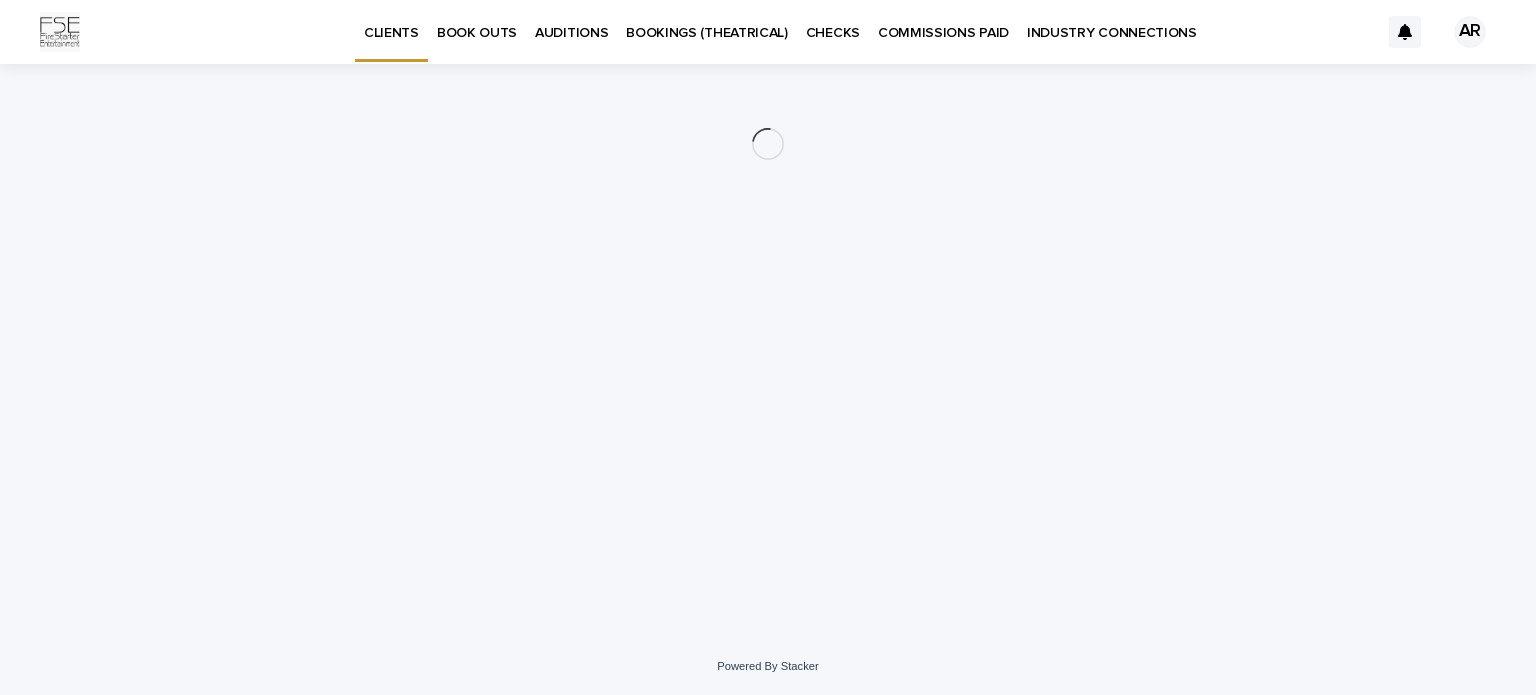 click on "AR" at bounding box center (1470, 32) 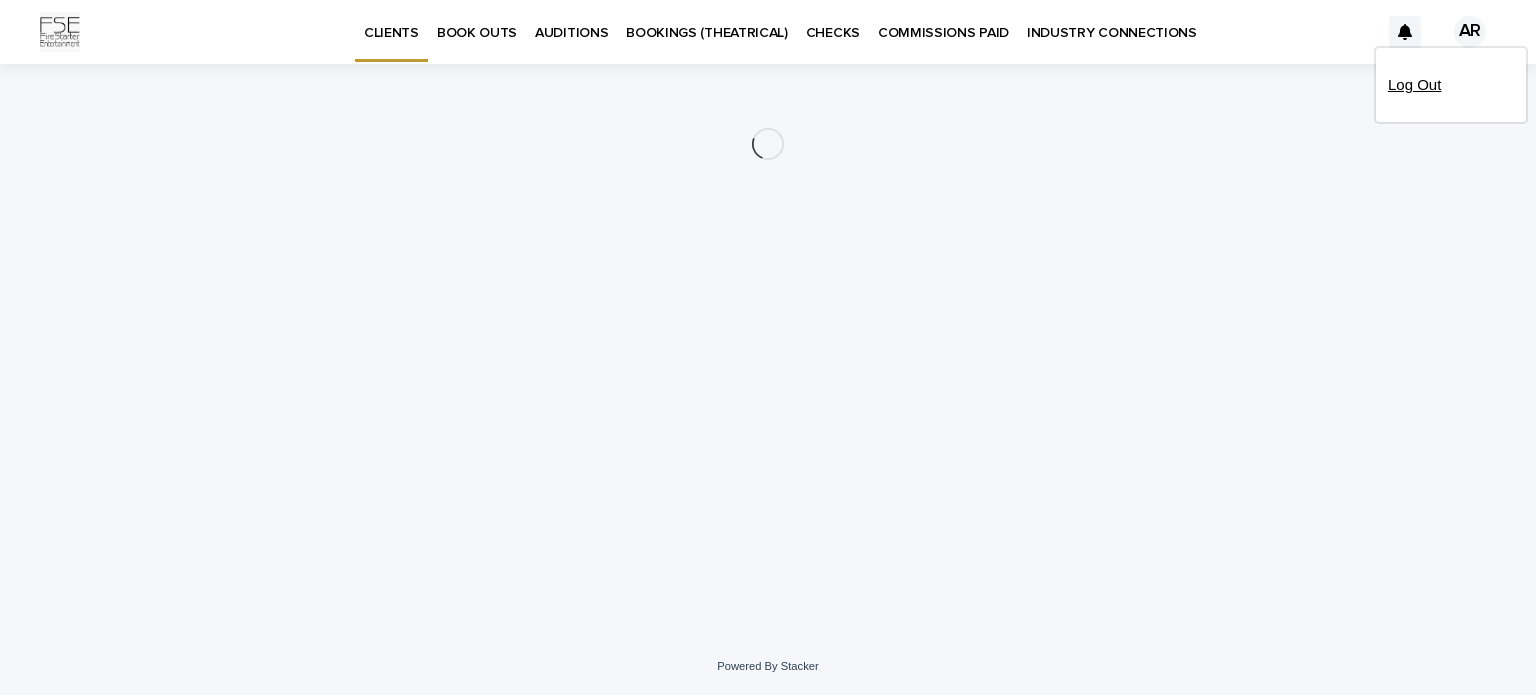 click on "Log Out" at bounding box center (1451, 85) 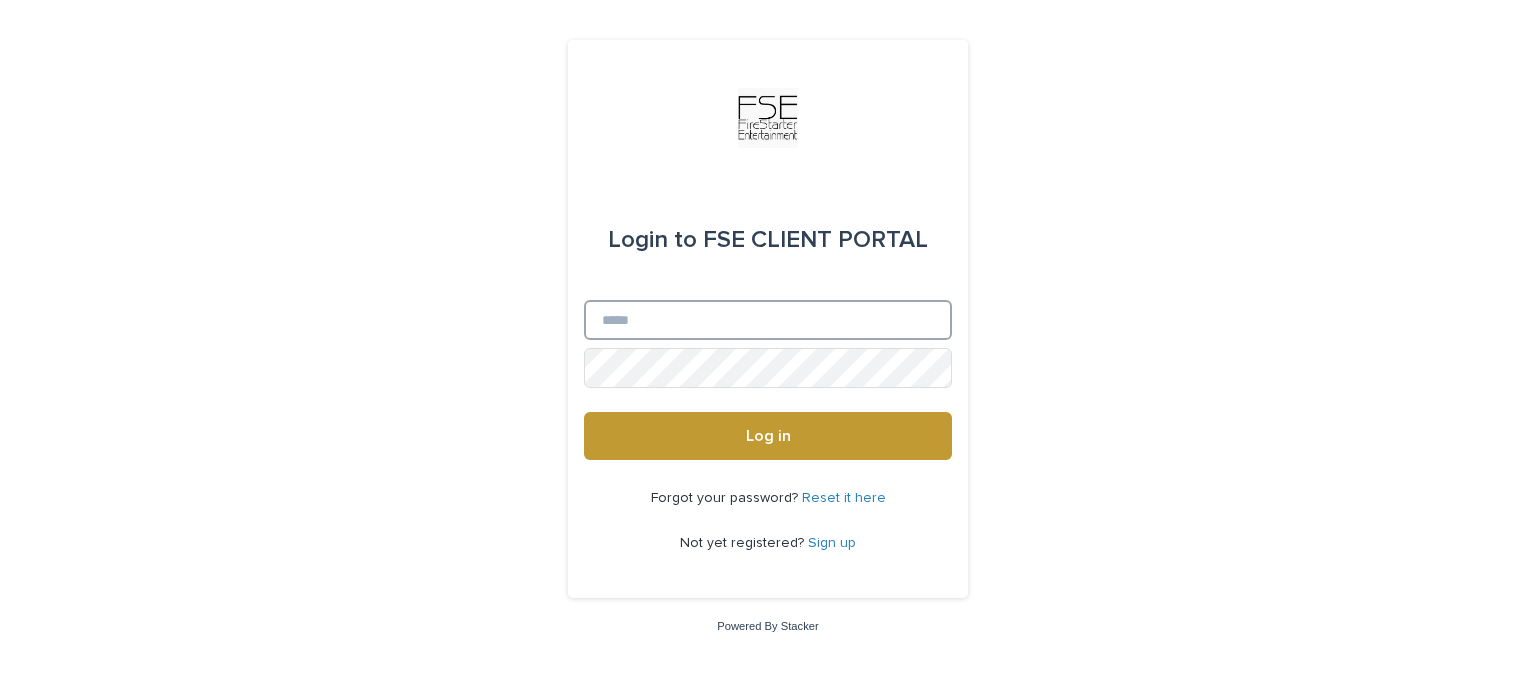 type on "**********" 